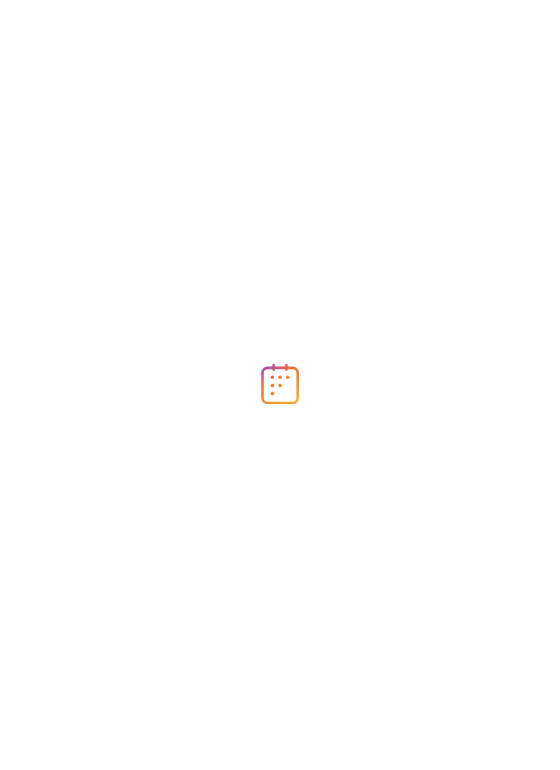 scroll, scrollTop: 0, scrollLeft: 0, axis: both 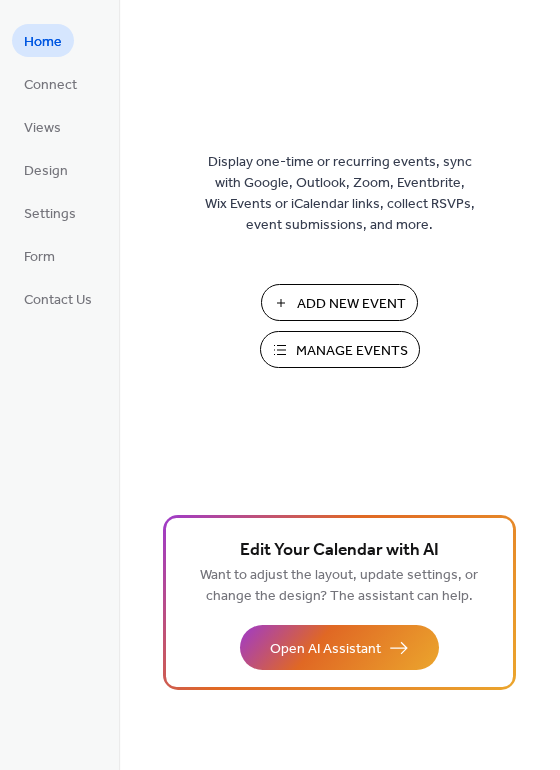 click on "Add New Event" at bounding box center [351, 304] 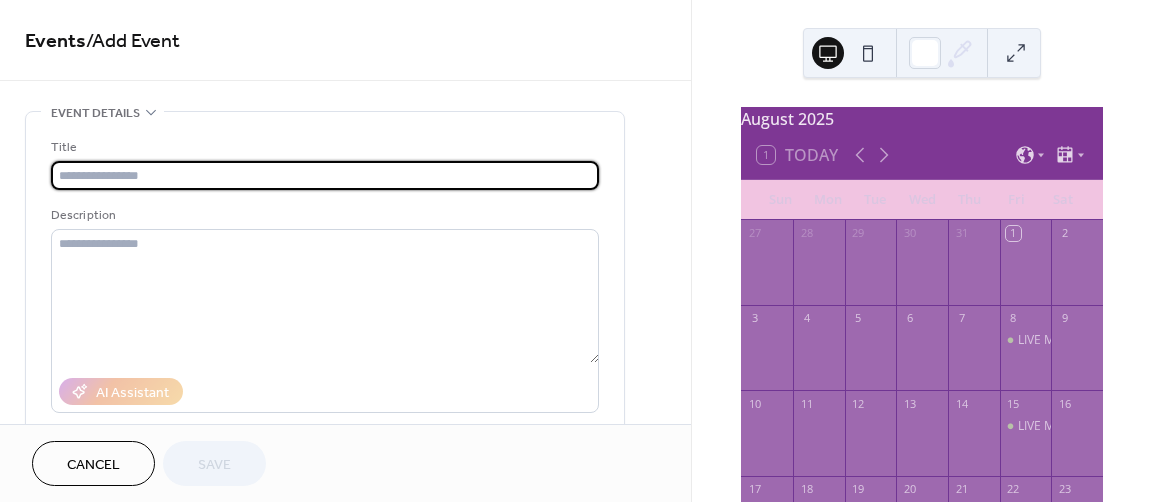 scroll, scrollTop: 0, scrollLeft: 0, axis: both 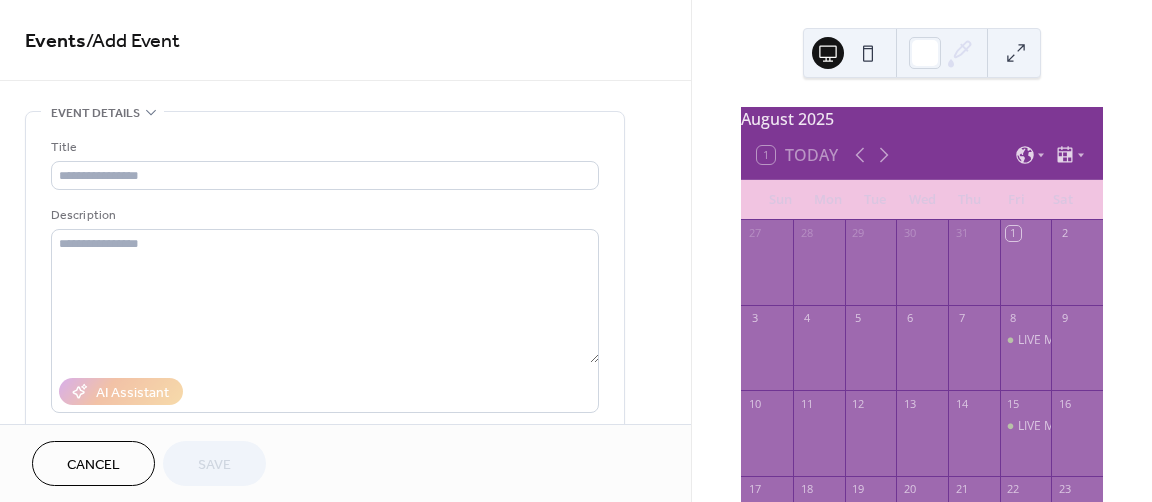 click on "2" at bounding box center [1077, 233] 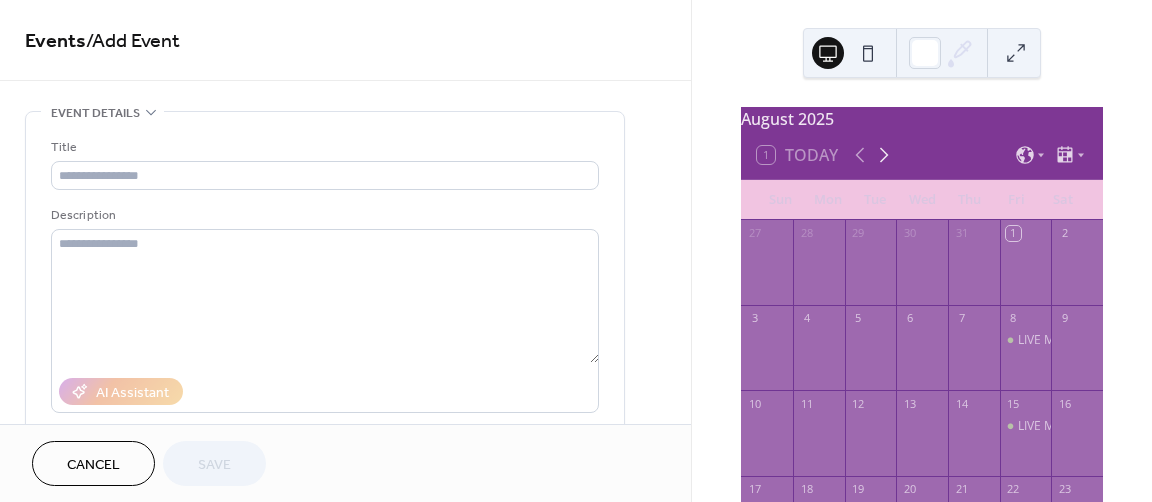 click 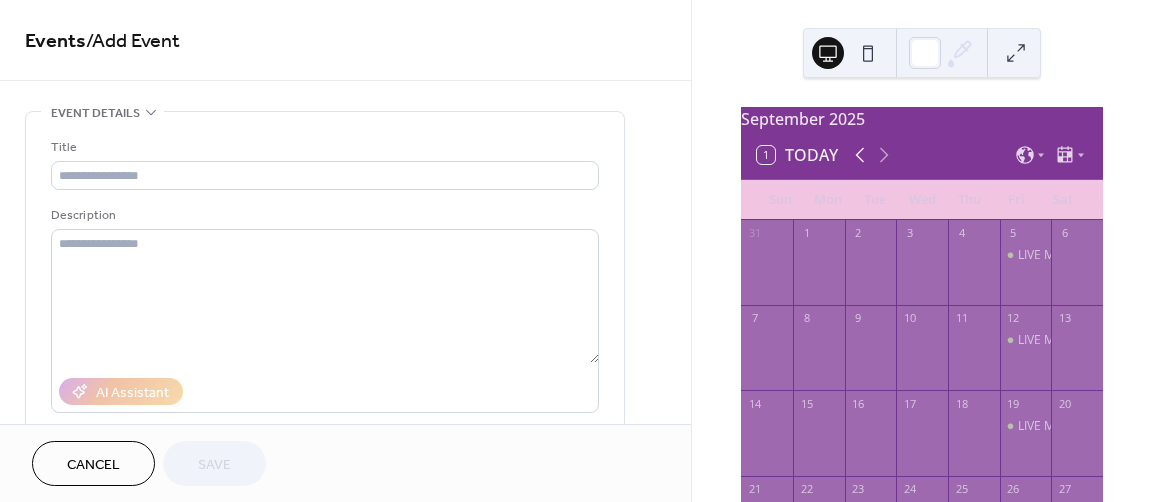 click 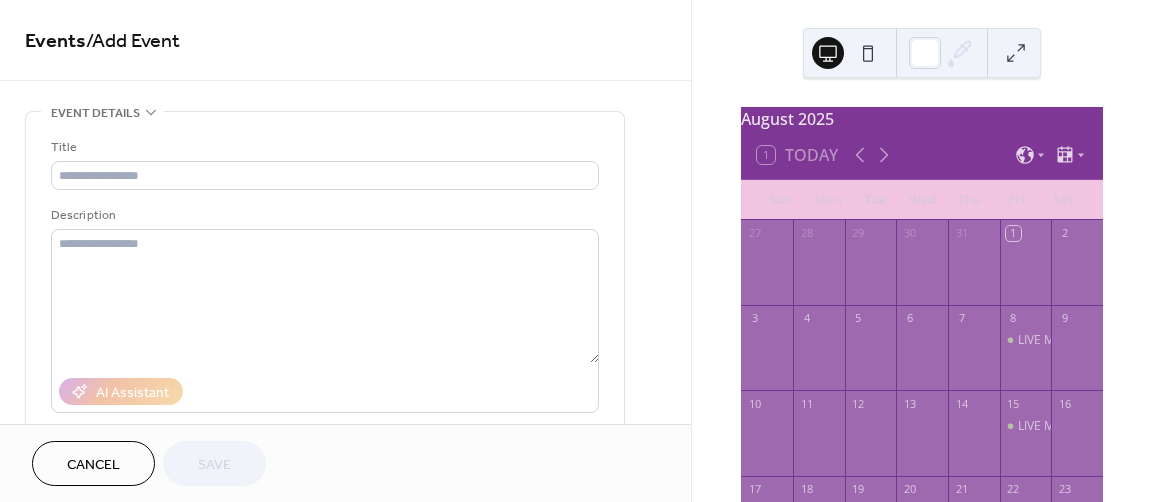 click on "2" at bounding box center [1064, 233] 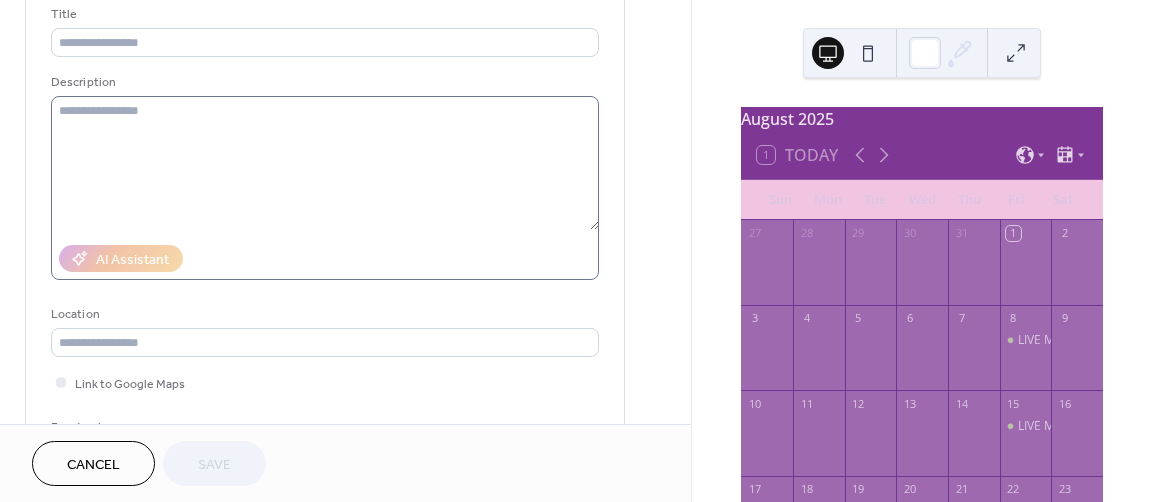 scroll, scrollTop: 0, scrollLeft: 0, axis: both 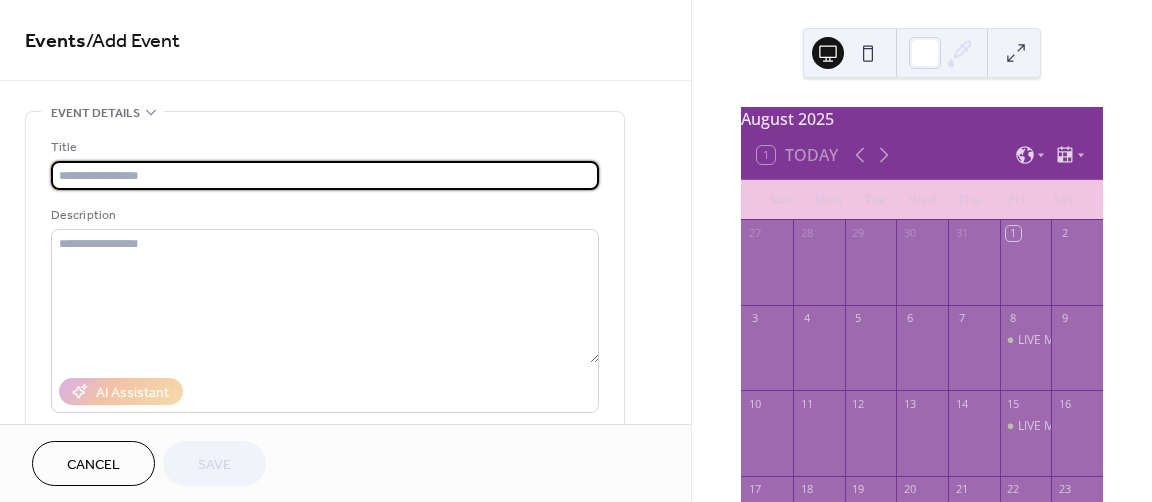 click at bounding box center (325, 175) 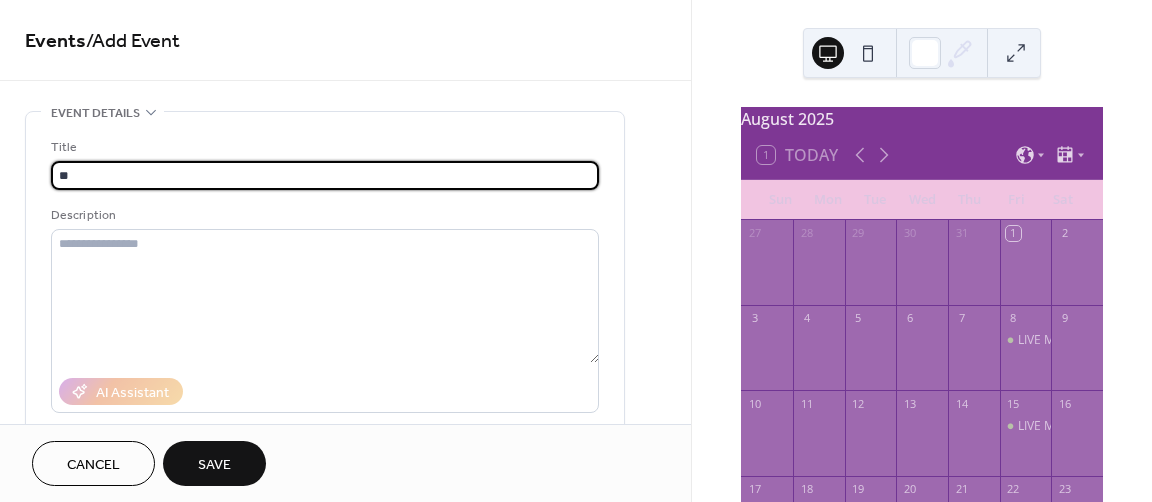 type on "*" 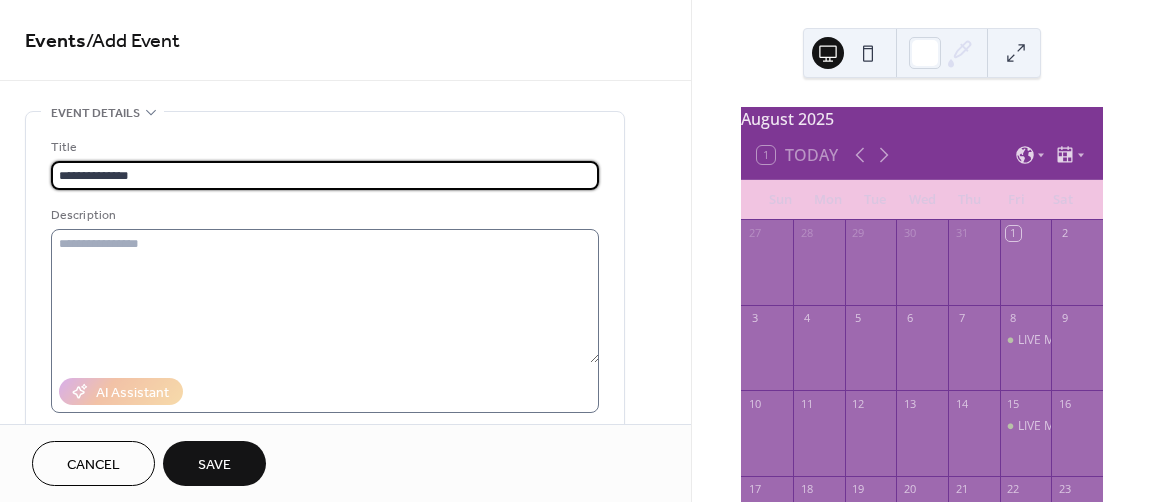 type on "**********" 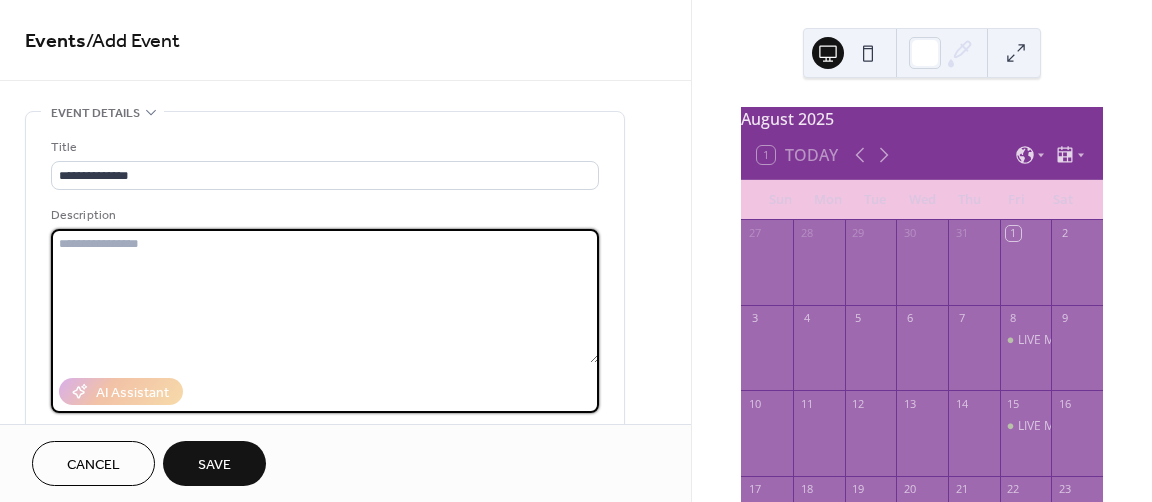 click at bounding box center (325, 296) 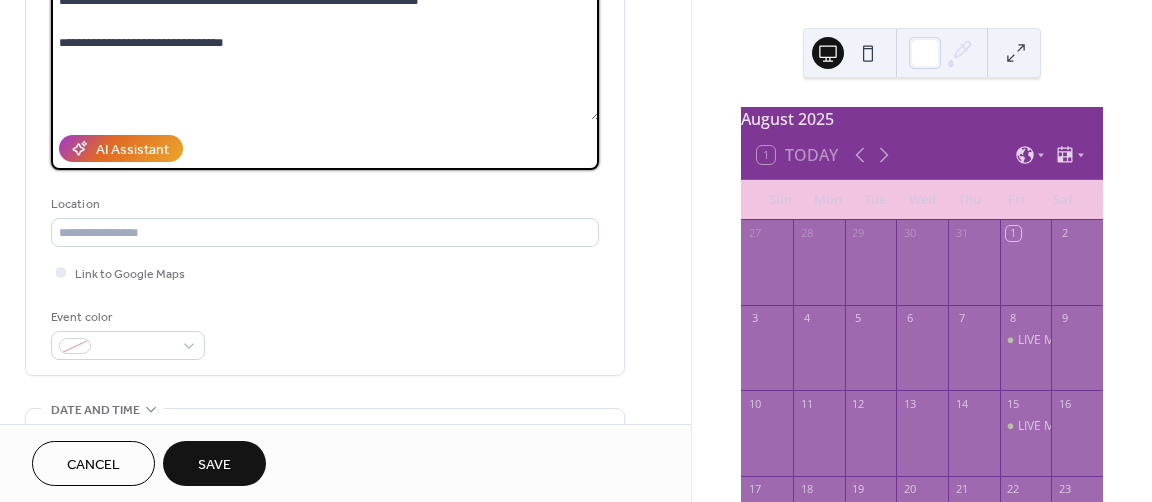 scroll, scrollTop: 244, scrollLeft: 0, axis: vertical 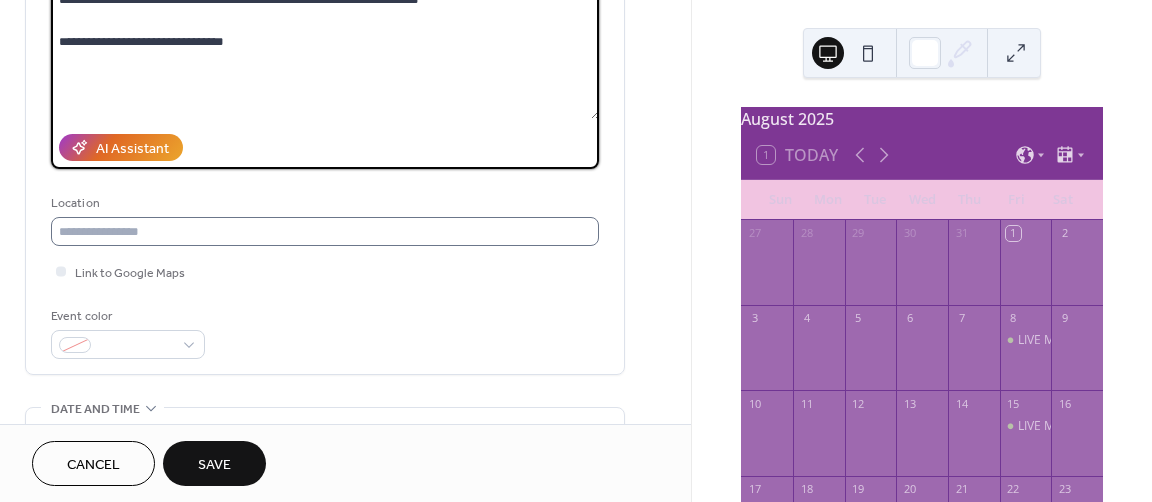 type on "**********" 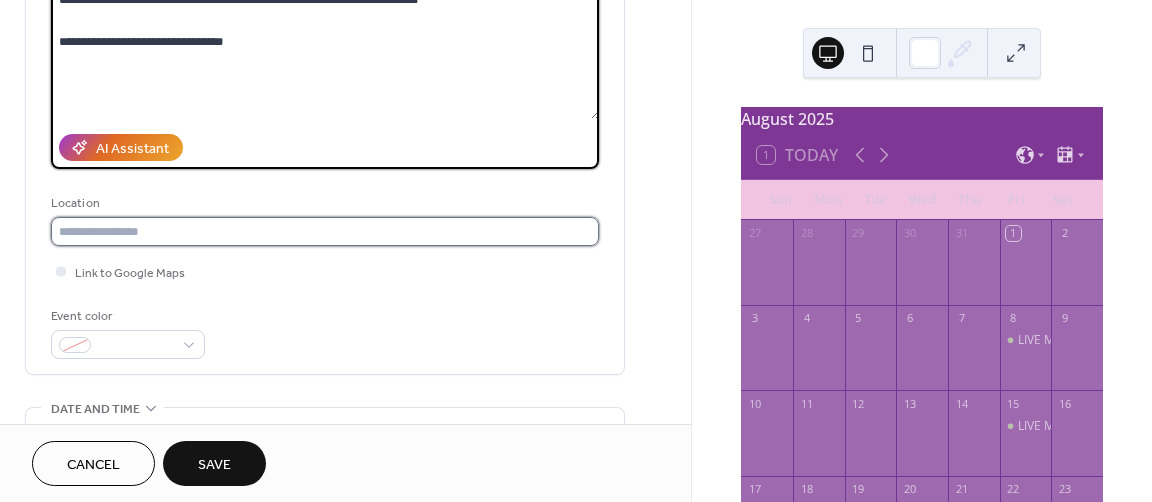 click at bounding box center [325, 231] 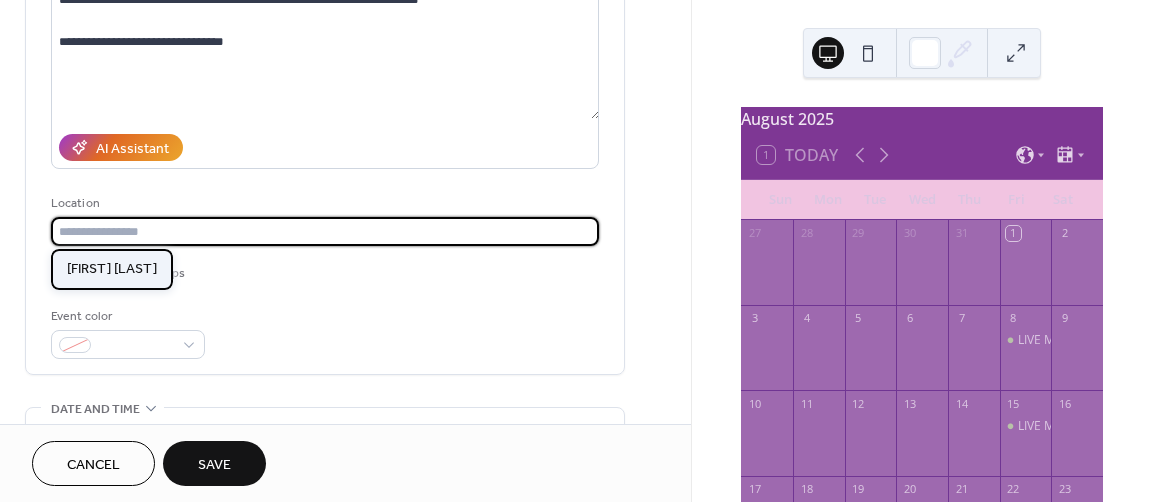click on "MAGNOLIA ROSE" at bounding box center [112, 269] 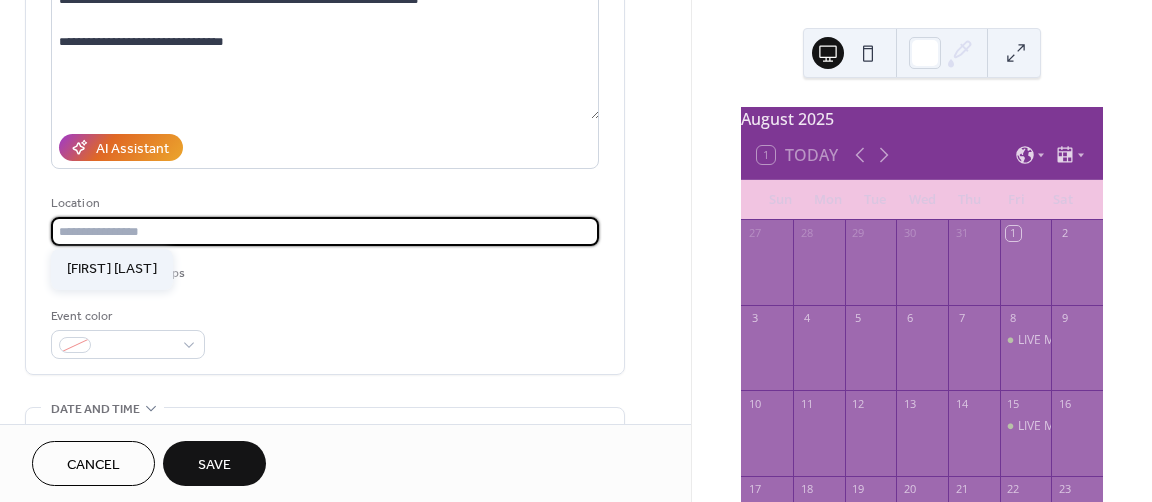 type on "**********" 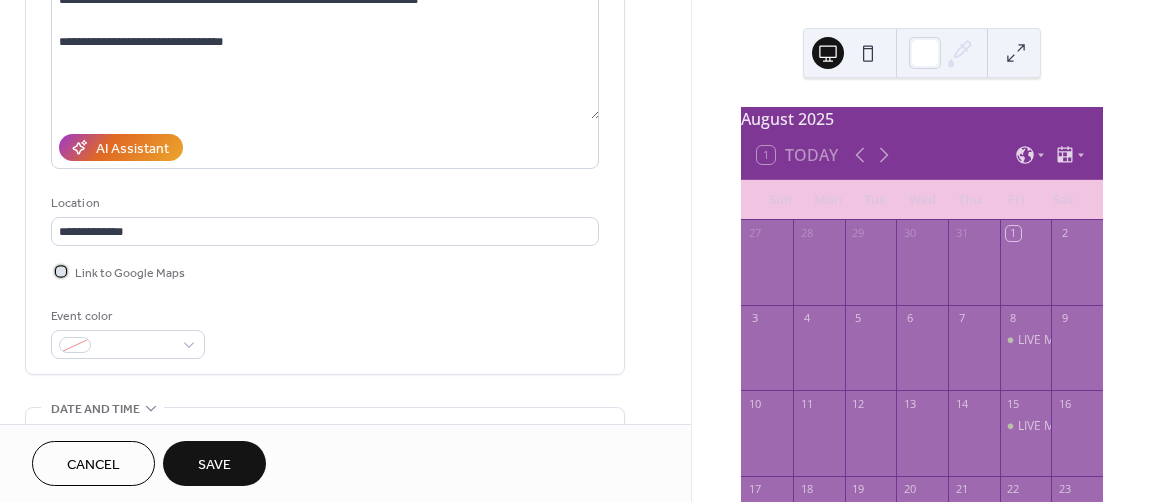 click at bounding box center (61, 271) 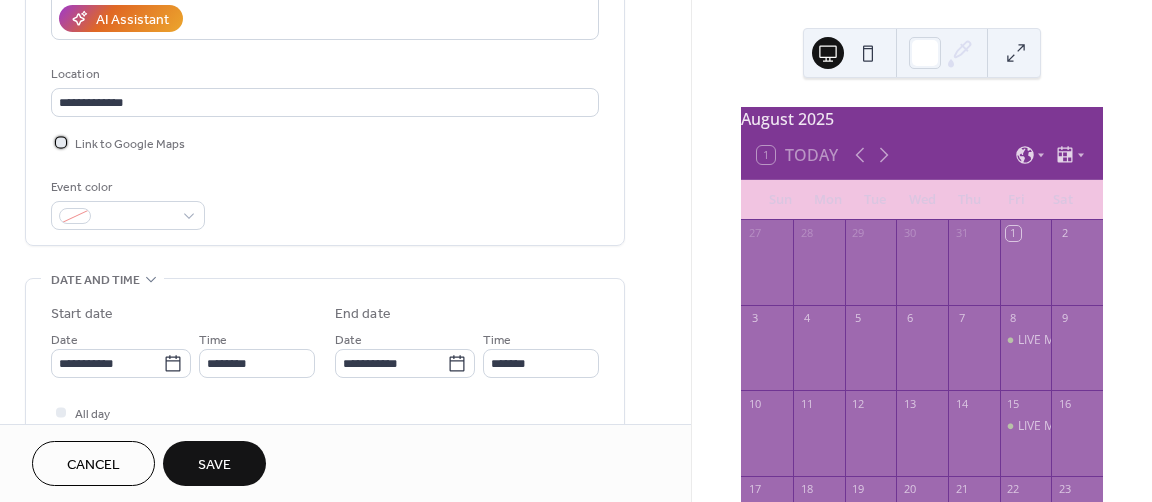 scroll, scrollTop: 374, scrollLeft: 0, axis: vertical 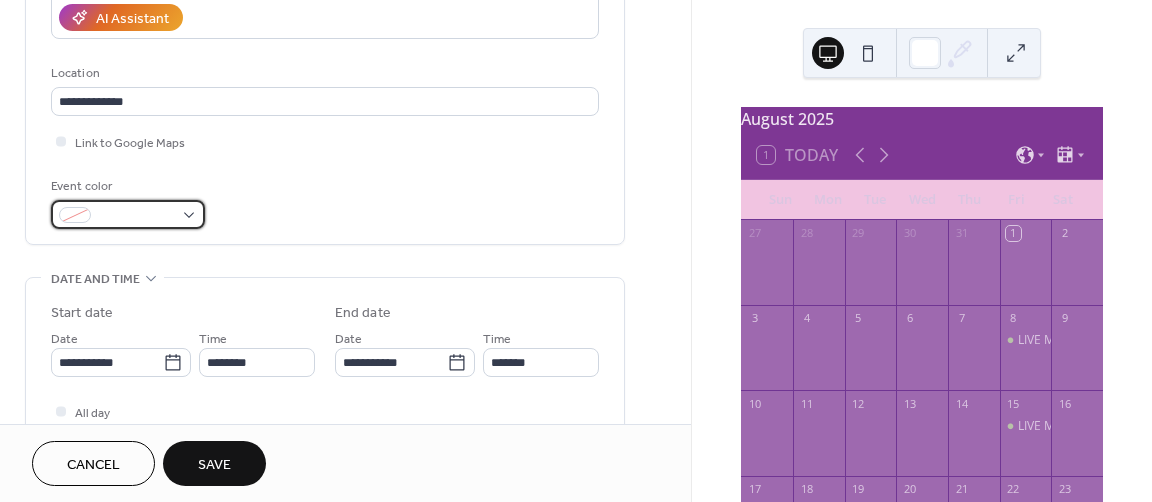 click at bounding box center (128, 214) 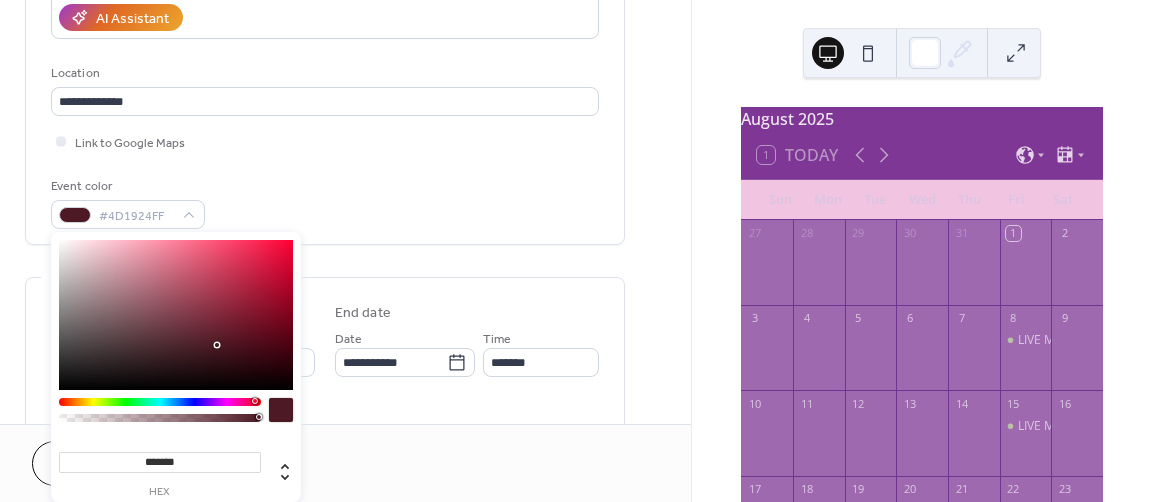 click at bounding box center [160, 402] 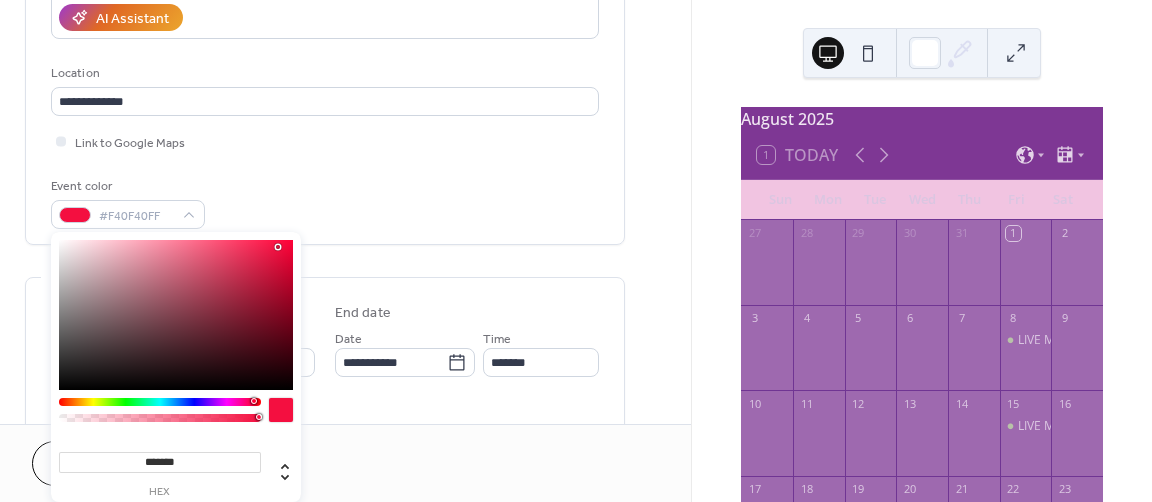 click at bounding box center (176, 315) 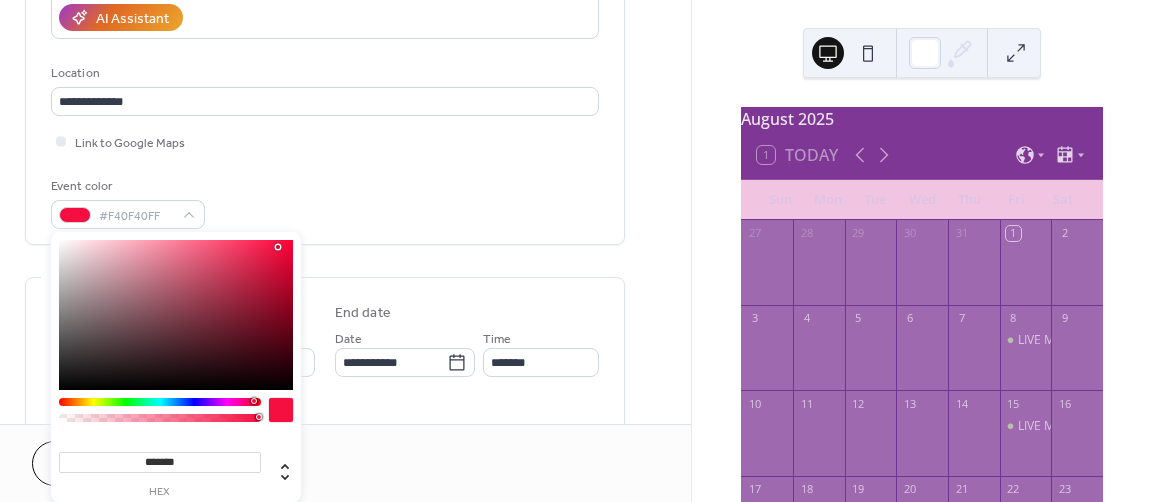 type on "*******" 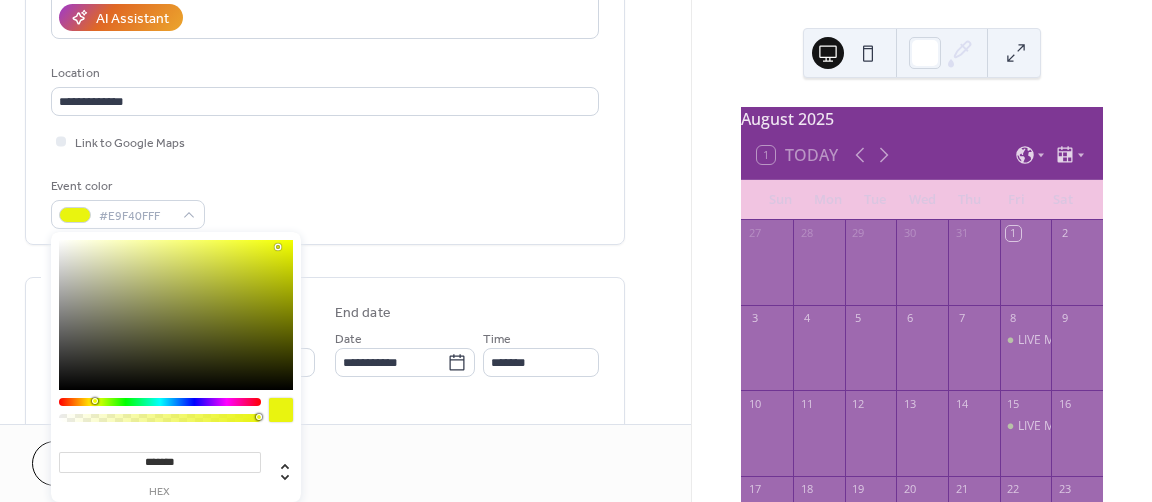 click on "**********" at bounding box center [345, 379] 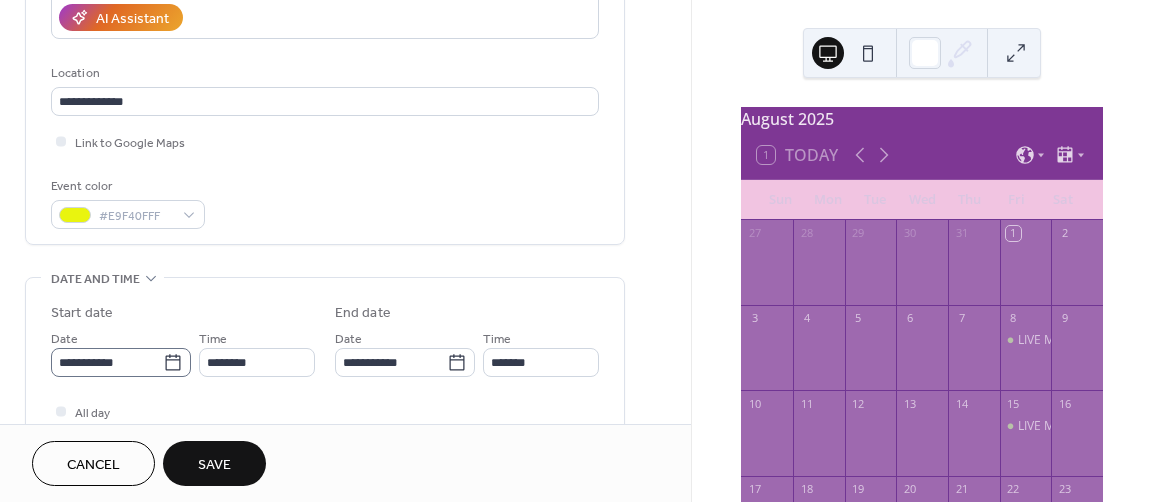 click 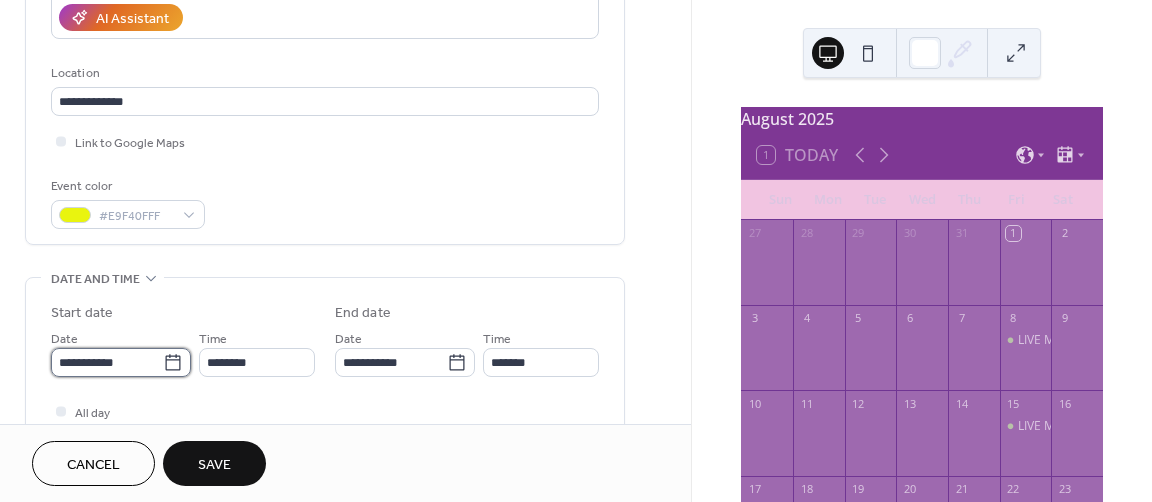 click on "**********" at bounding box center [107, 362] 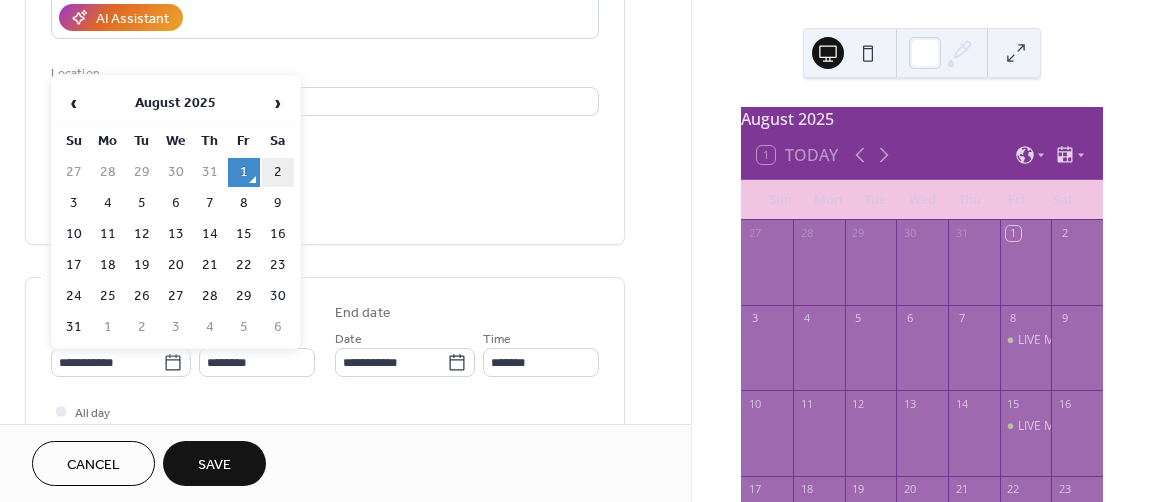 click on "2" at bounding box center [278, 172] 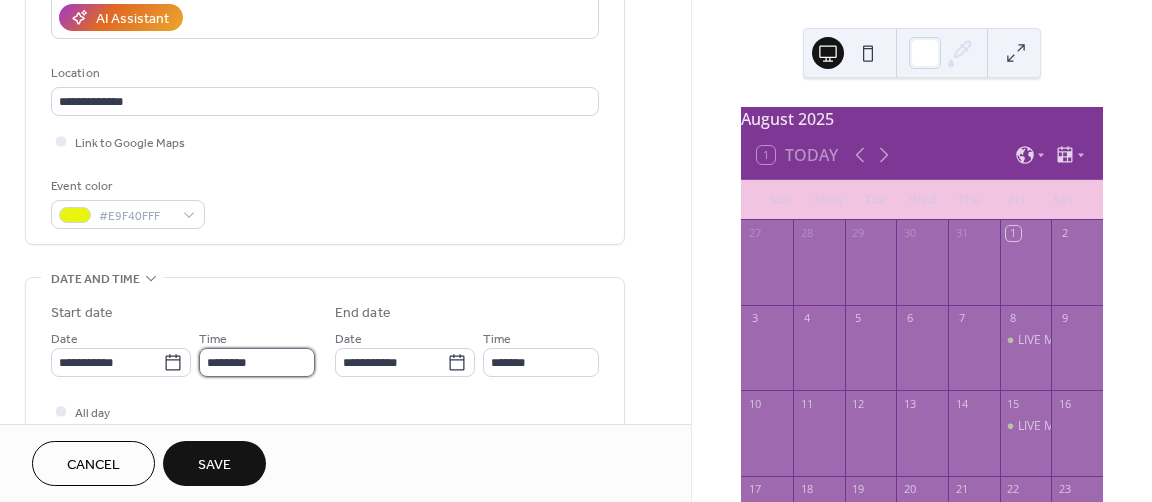 click on "********" at bounding box center (257, 362) 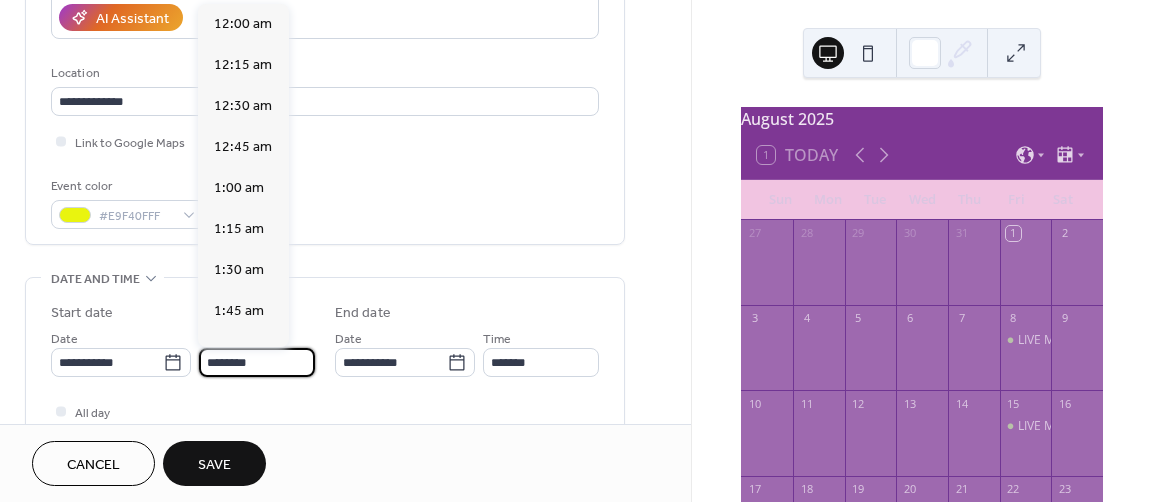 scroll, scrollTop: 1968, scrollLeft: 0, axis: vertical 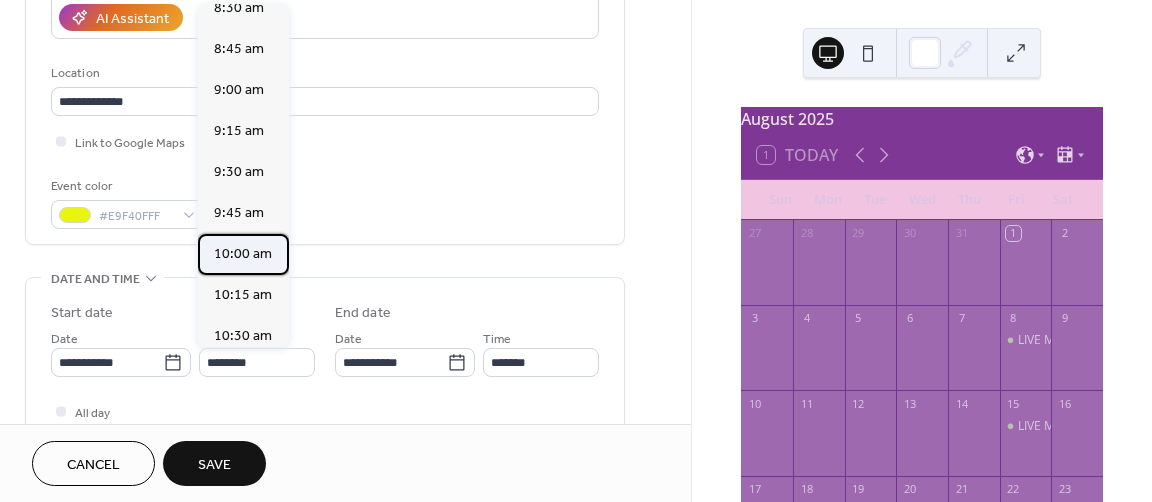 click on "10:00 am" at bounding box center [243, 254] 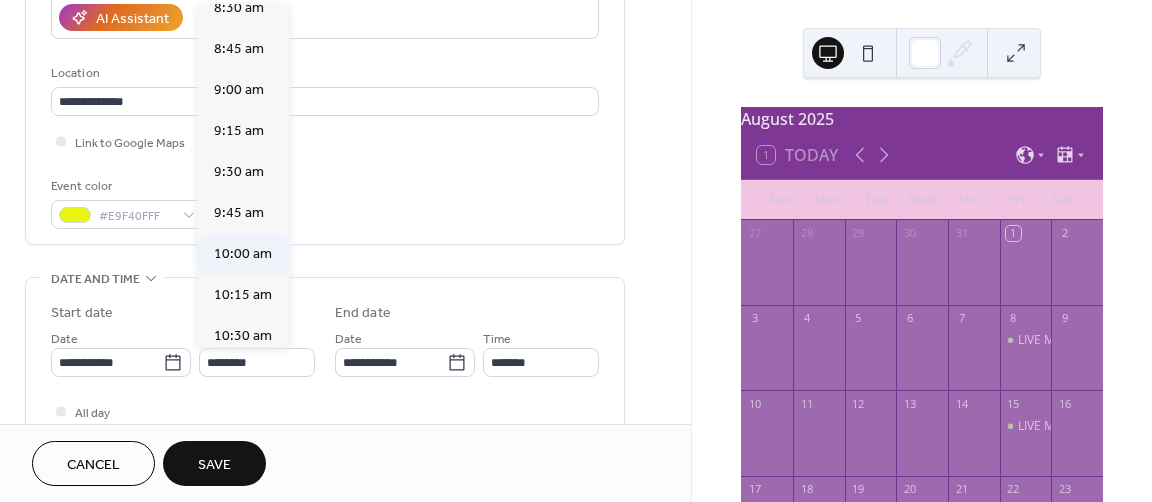 type on "********" 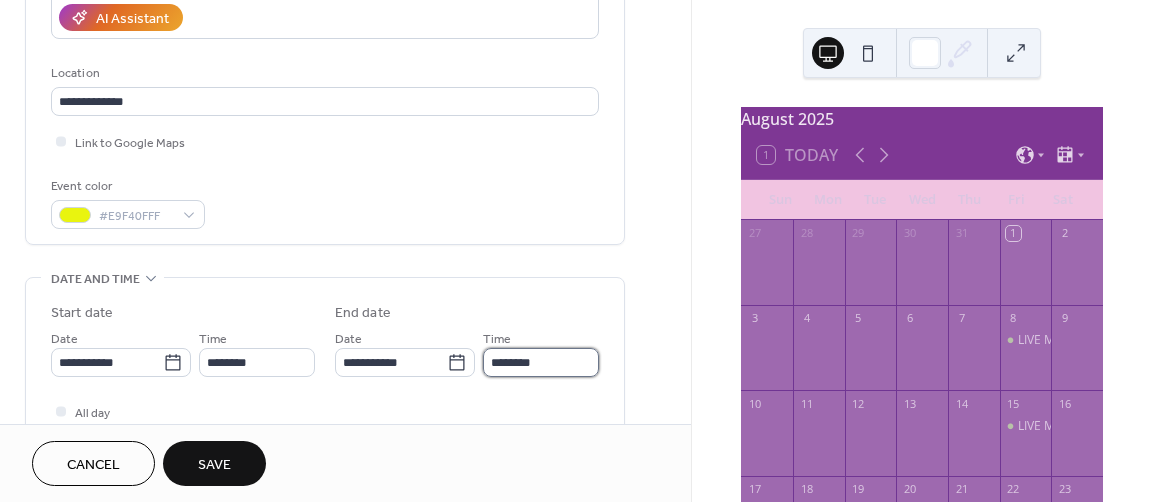 click on "********" at bounding box center [541, 362] 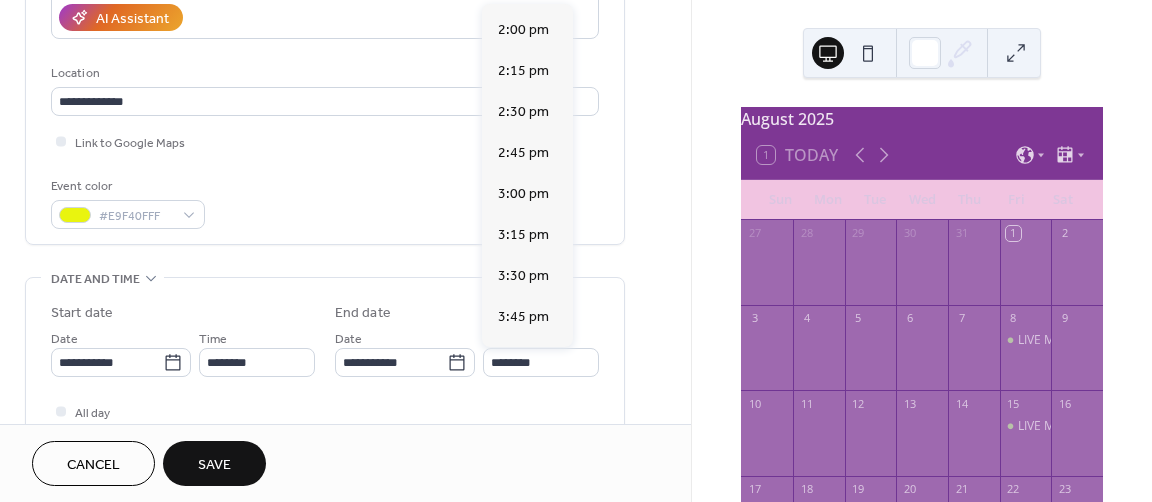 scroll, scrollTop: 618, scrollLeft: 0, axis: vertical 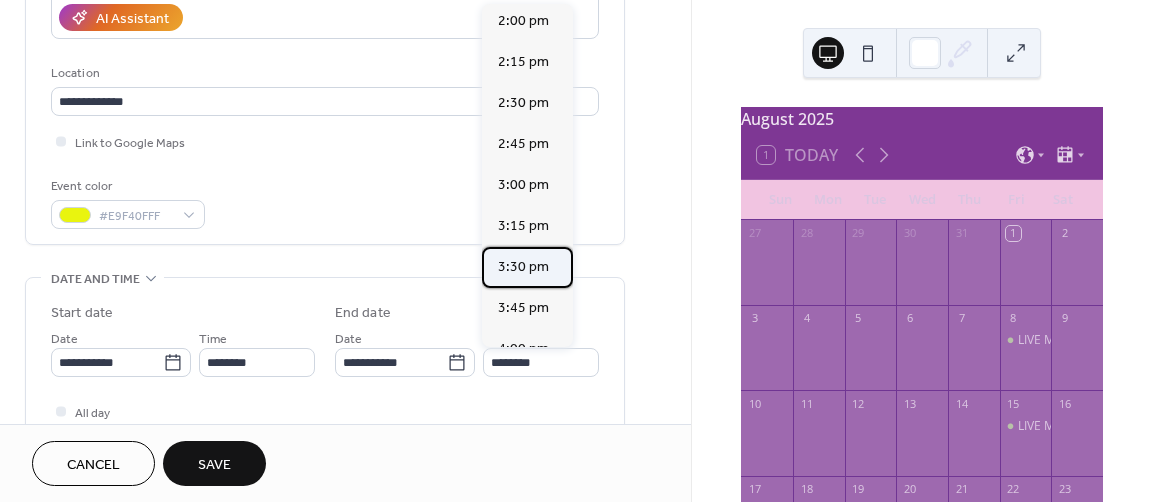 click on "3:30 pm" at bounding box center (523, 267) 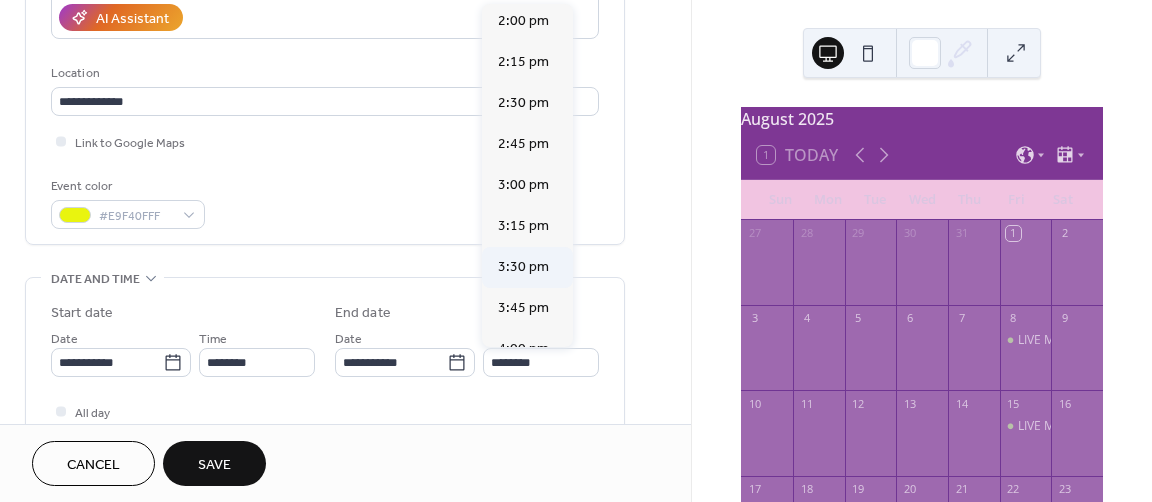 type on "*******" 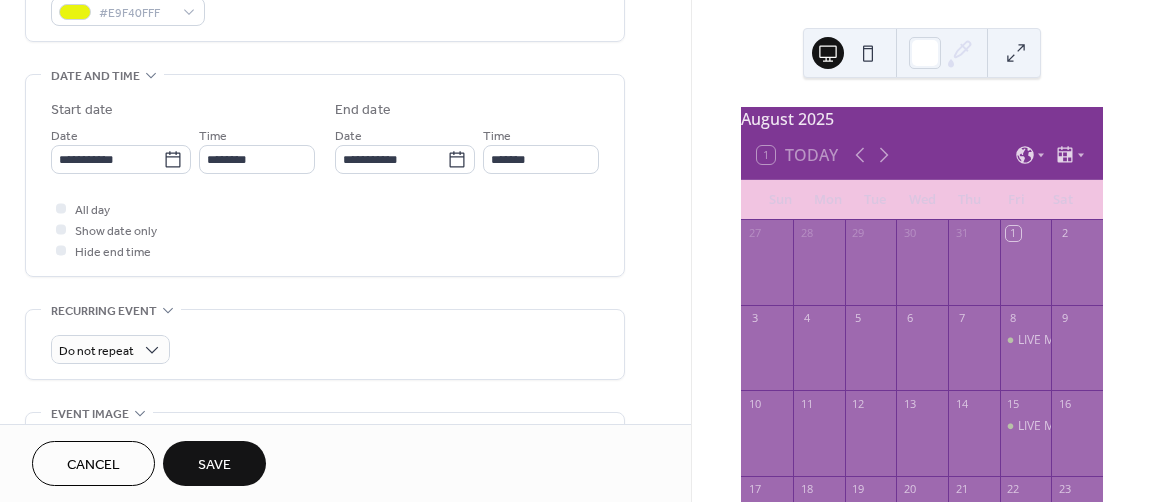 scroll, scrollTop: 581, scrollLeft: 0, axis: vertical 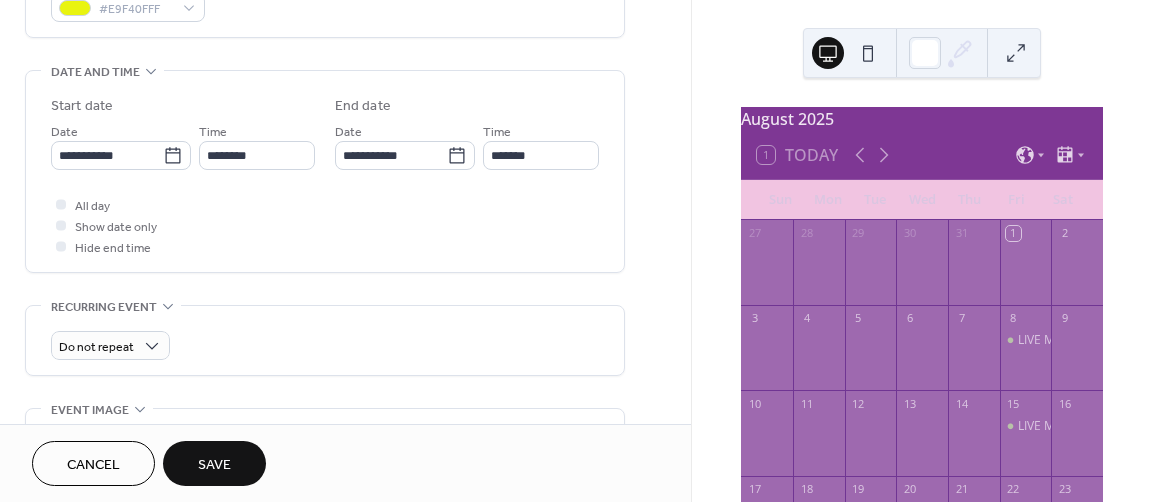 click on "**********" at bounding box center (345, 172) 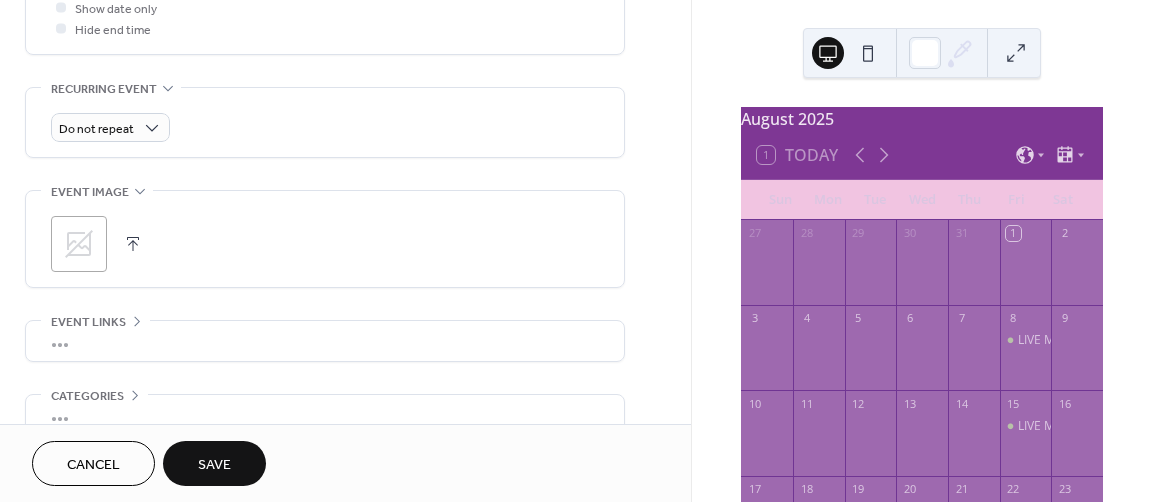 scroll, scrollTop: 965, scrollLeft: 0, axis: vertical 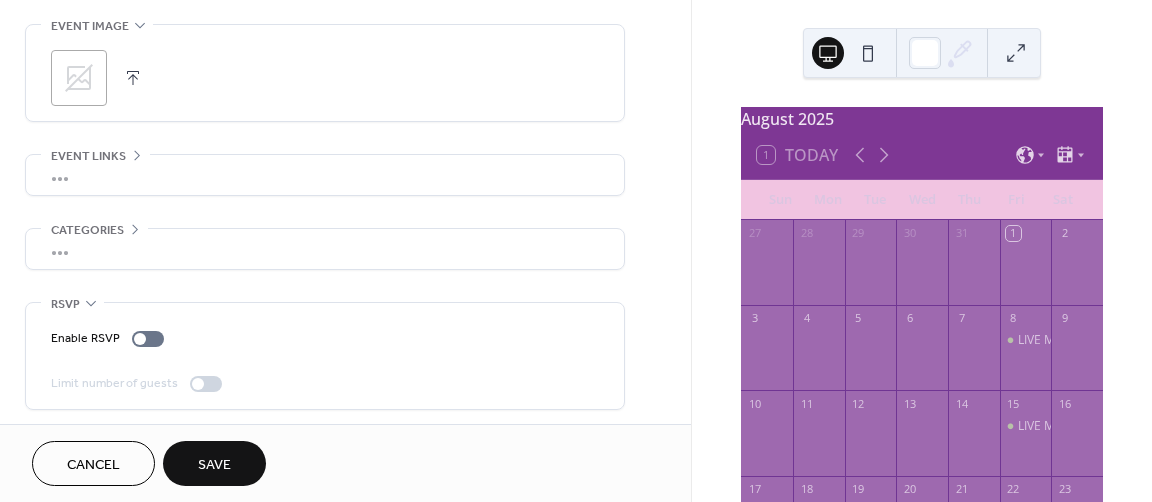 click on "Save" at bounding box center (214, 463) 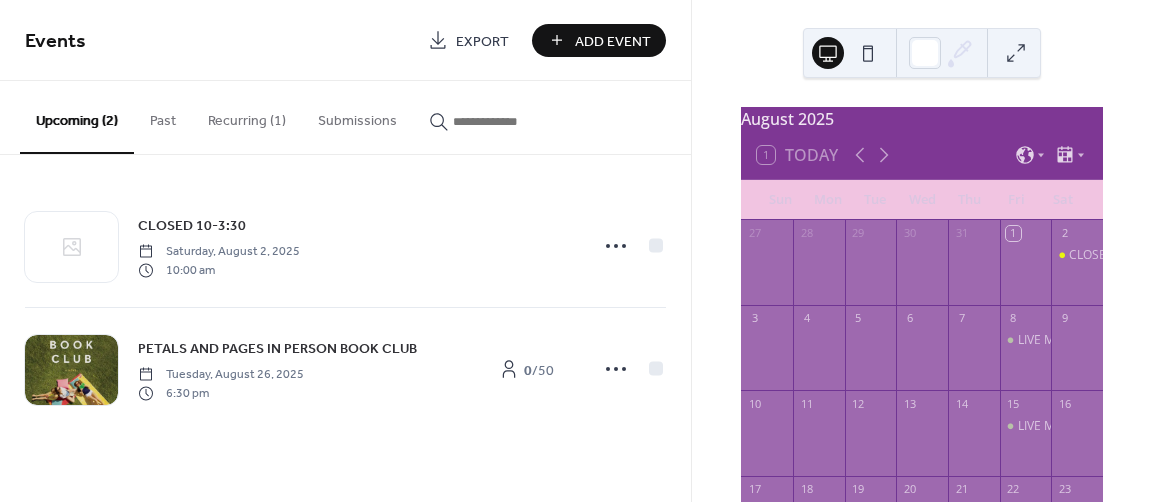 click on "Add Event" at bounding box center [613, 41] 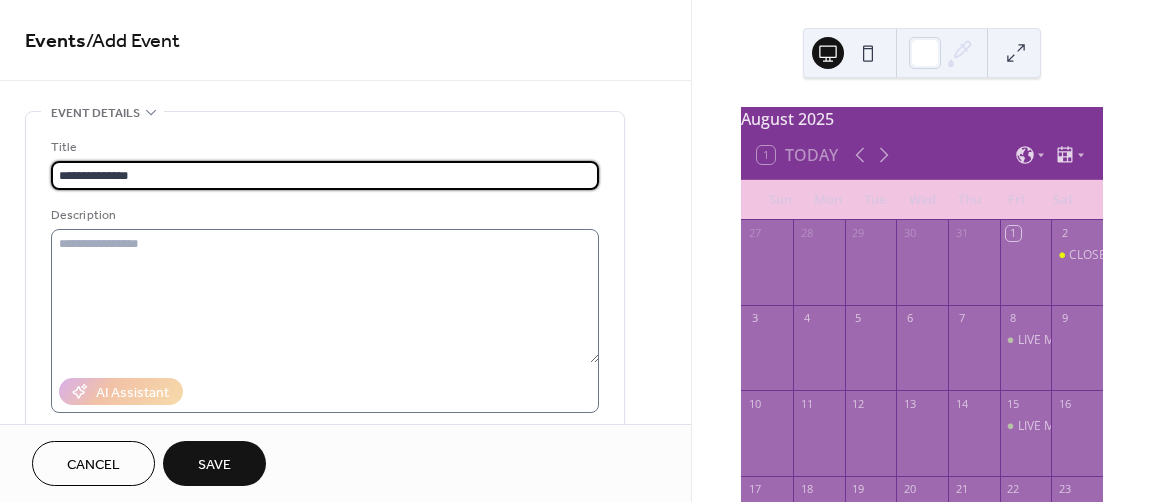 type on "**********" 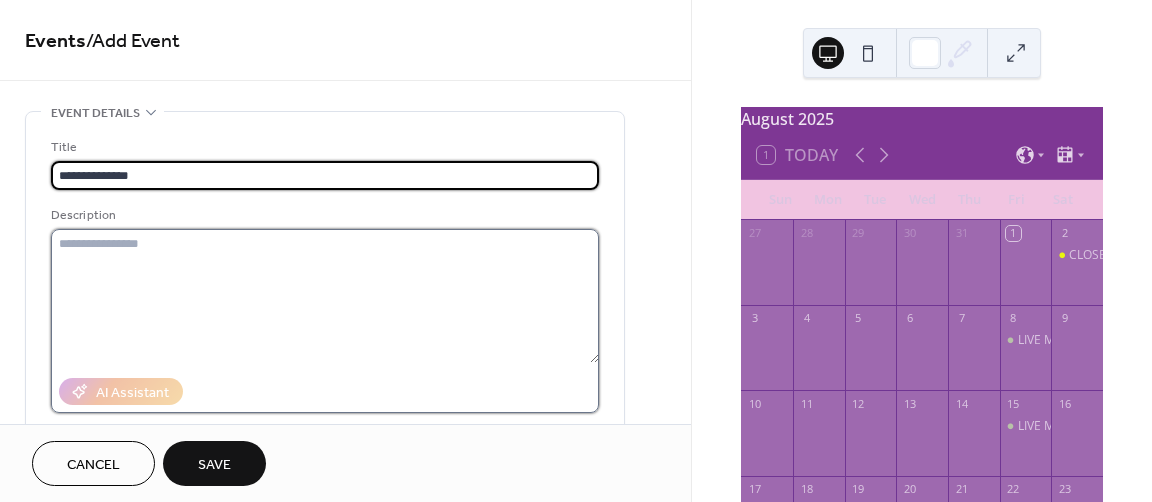 click at bounding box center [325, 296] 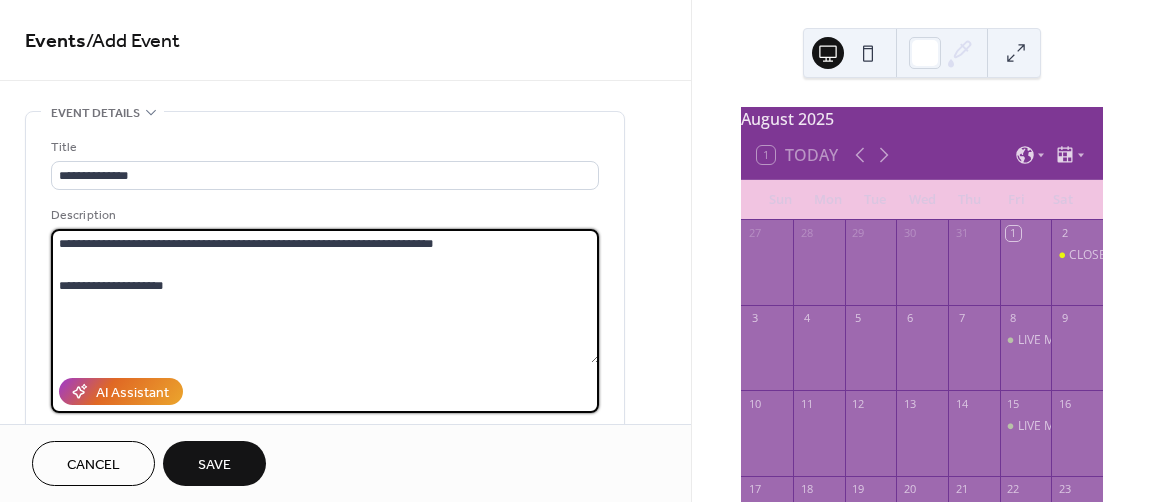 click on "**********" at bounding box center (325, 296) 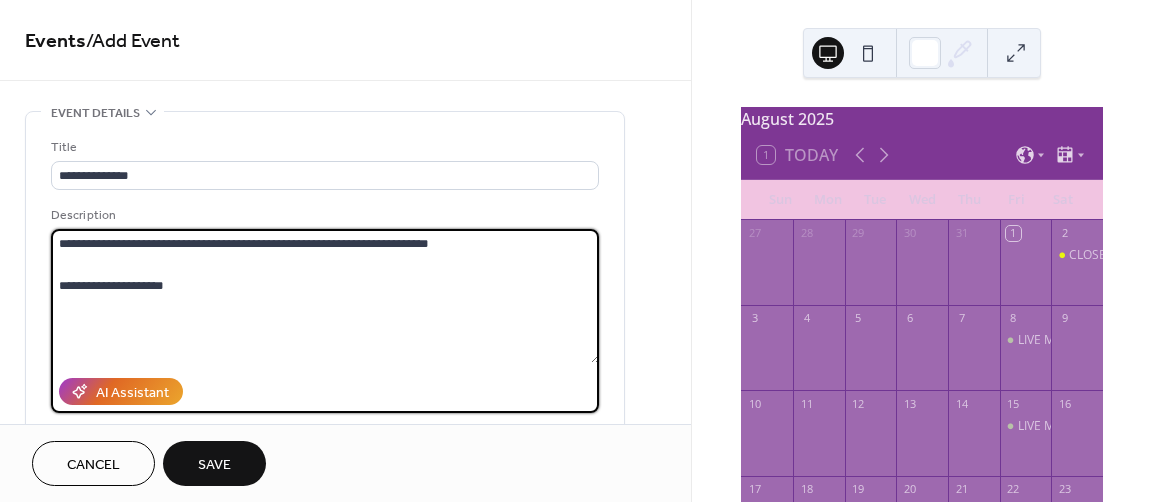 click on "**********" at bounding box center [325, 296] 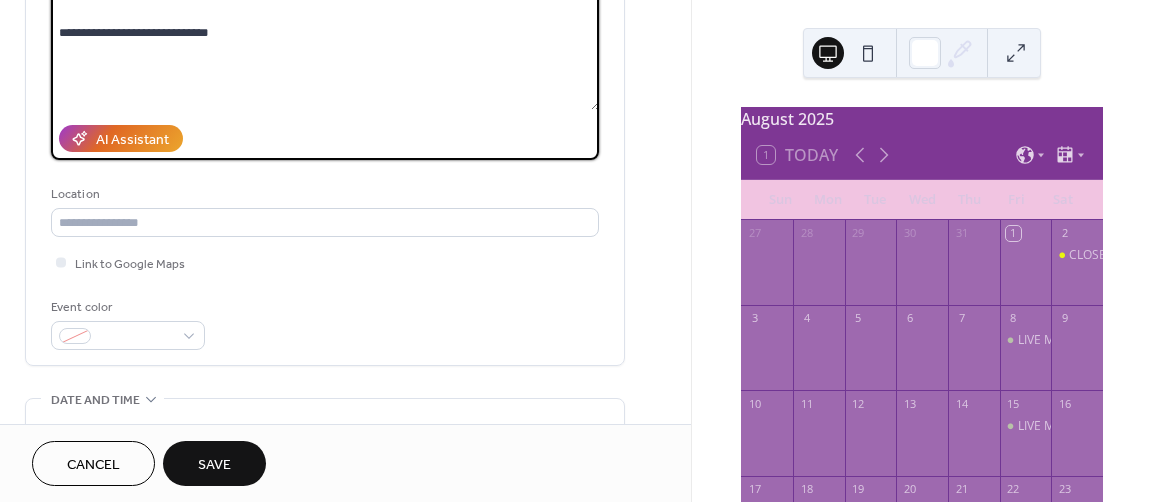 scroll, scrollTop: 263, scrollLeft: 0, axis: vertical 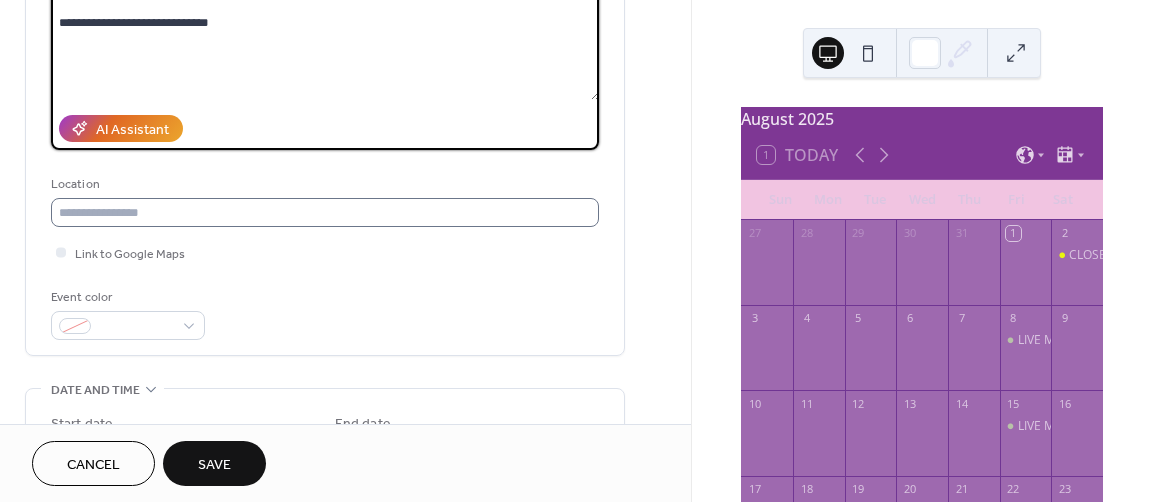 type on "**********" 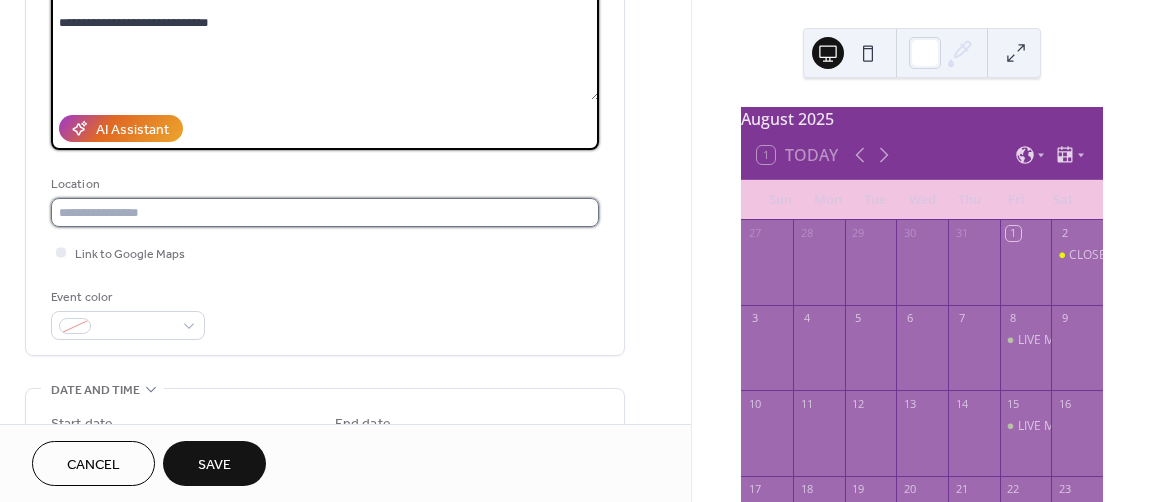 click at bounding box center [325, 212] 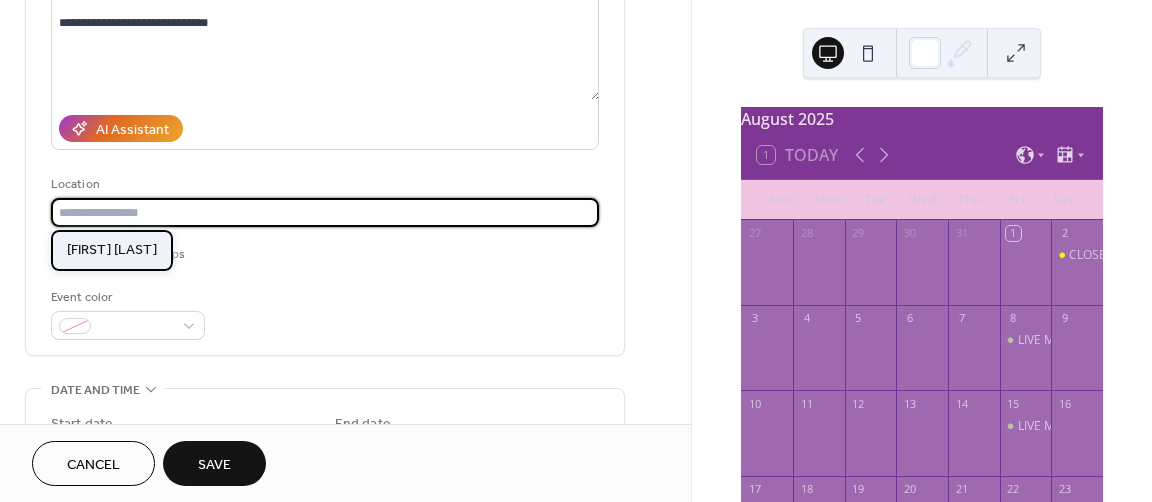 click on "MAGNOLIA ROSE" at bounding box center (112, 250) 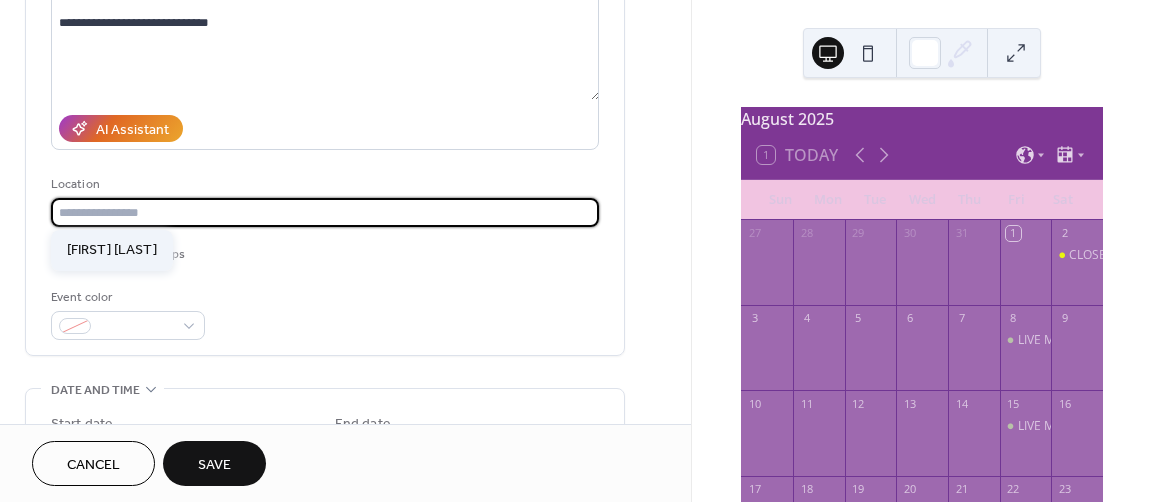 type on "**********" 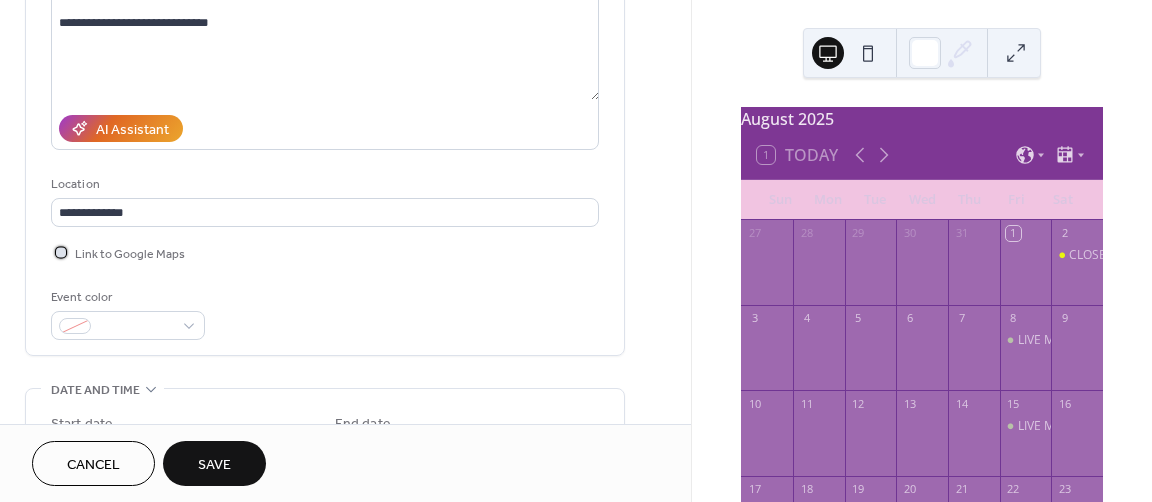 click at bounding box center [61, 252] 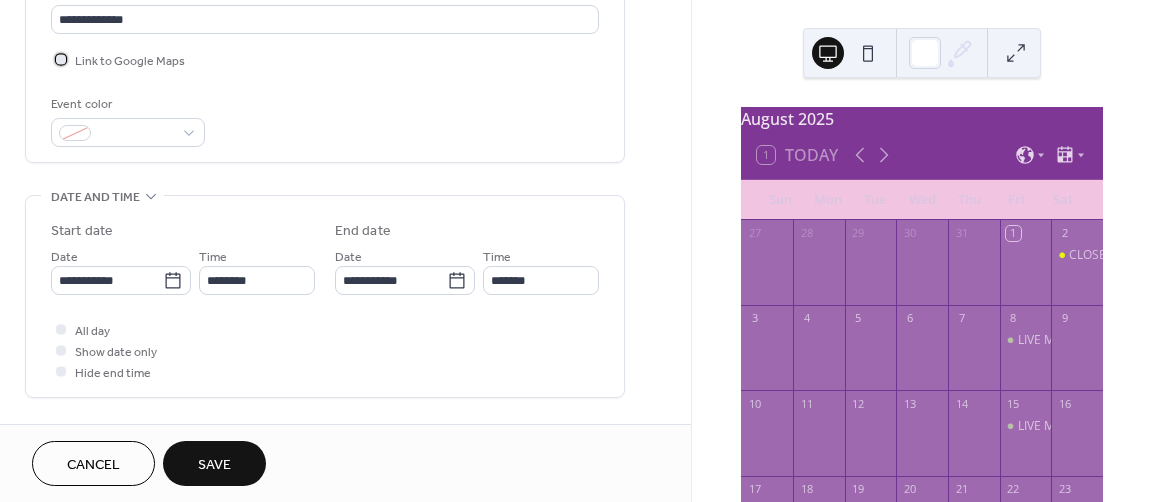 scroll, scrollTop: 460, scrollLeft: 0, axis: vertical 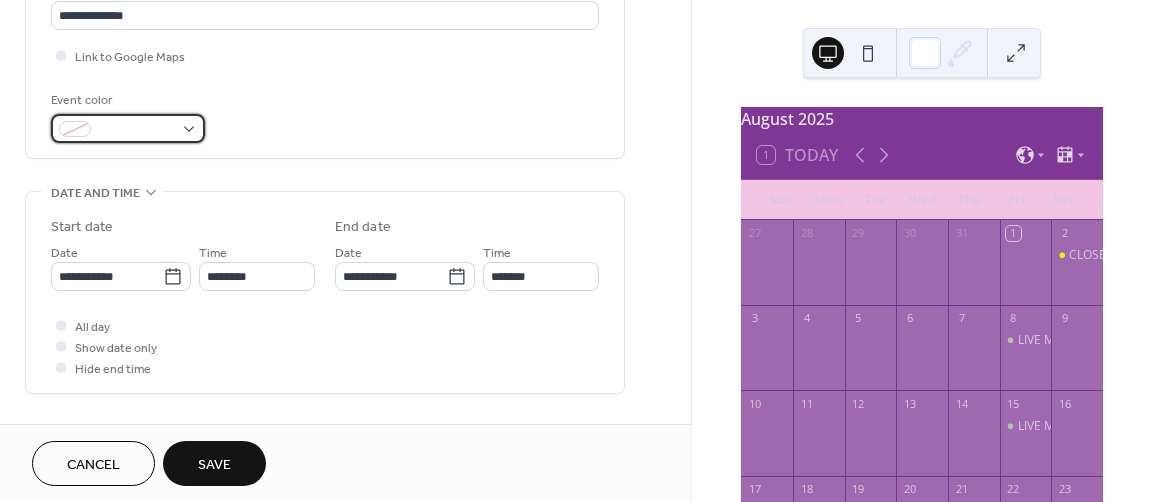 click at bounding box center [128, 128] 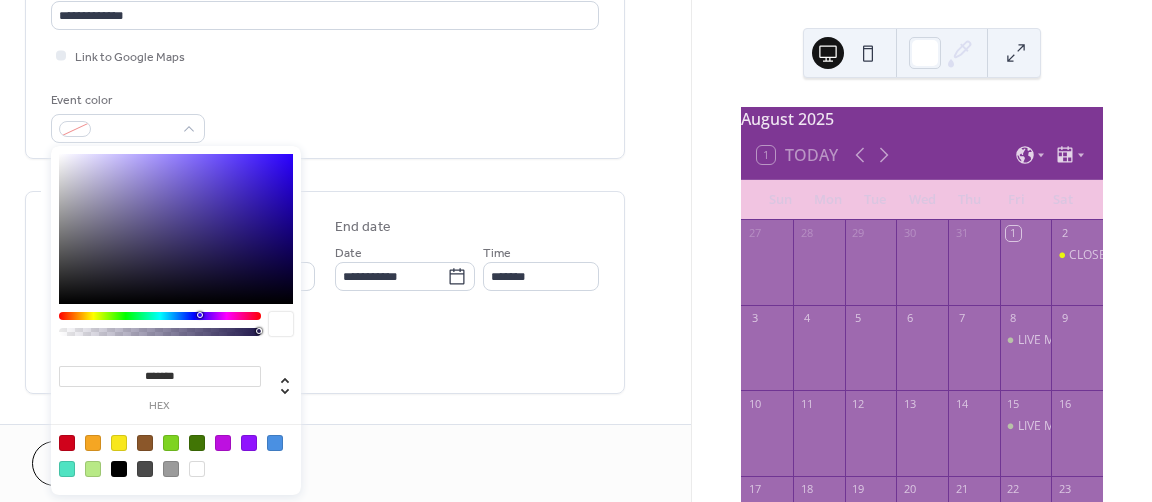 click at bounding box center [160, 316] 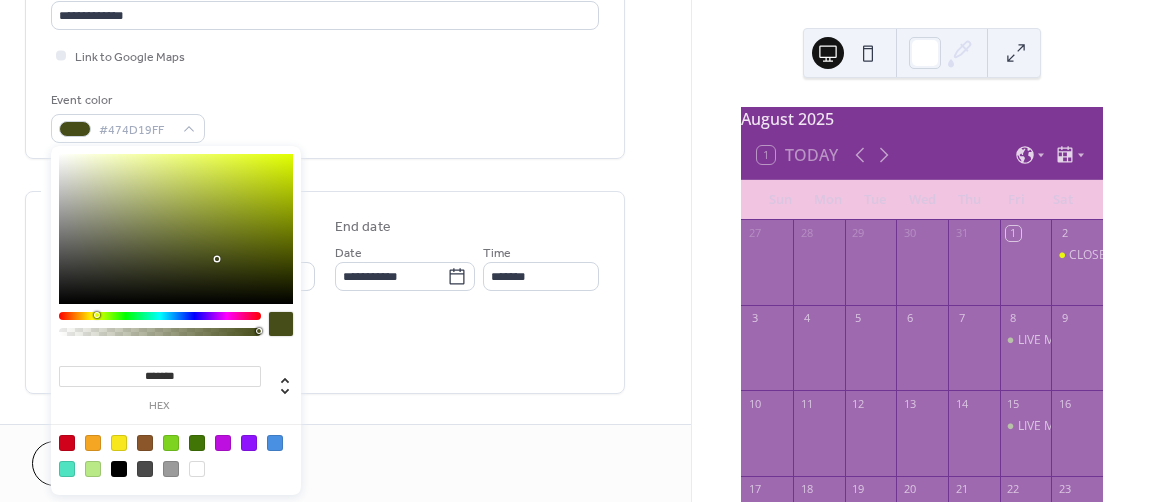 type on "*******" 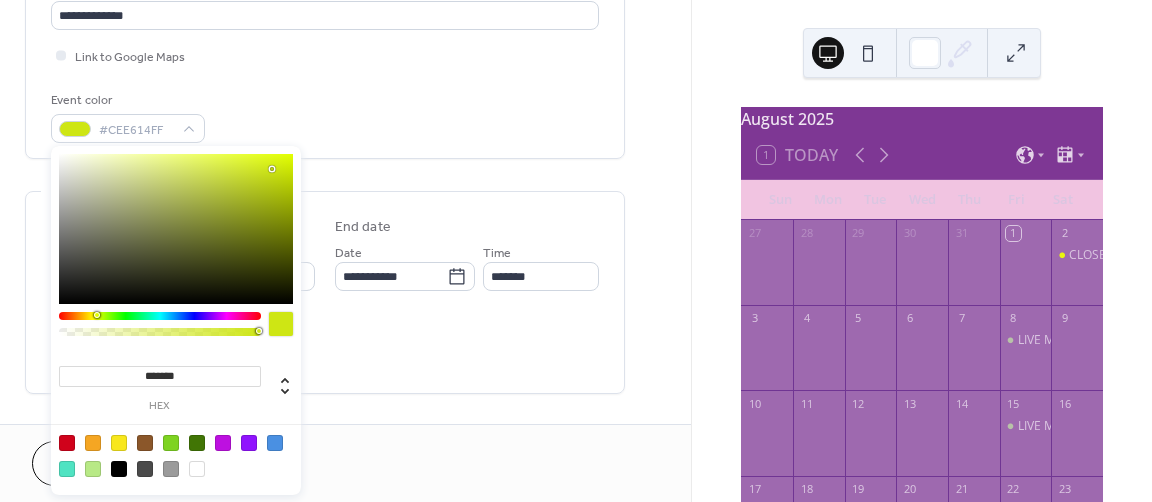 click on "**********" at bounding box center (345, 293) 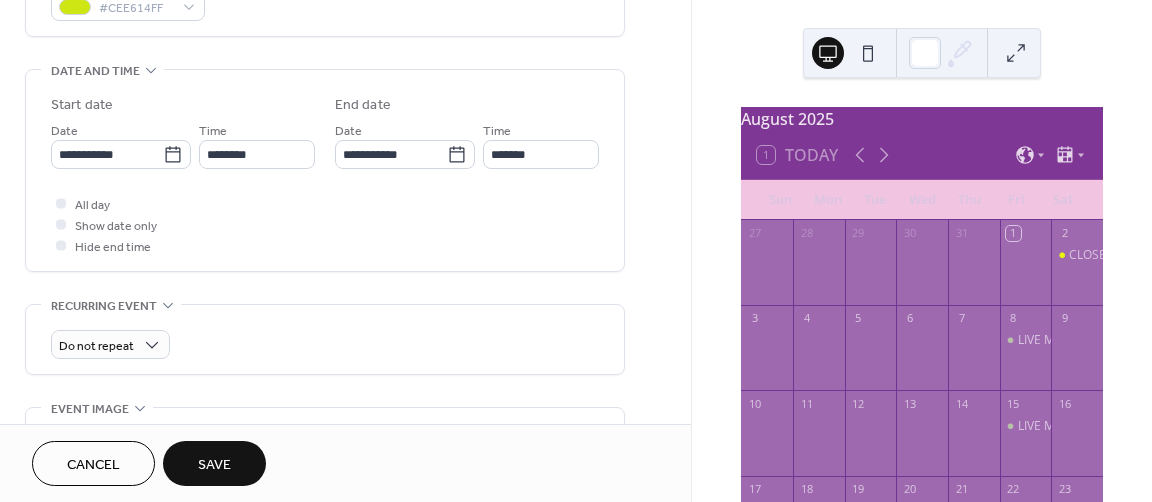 scroll, scrollTop: 581, scrollLeft: 0, axis: vertical 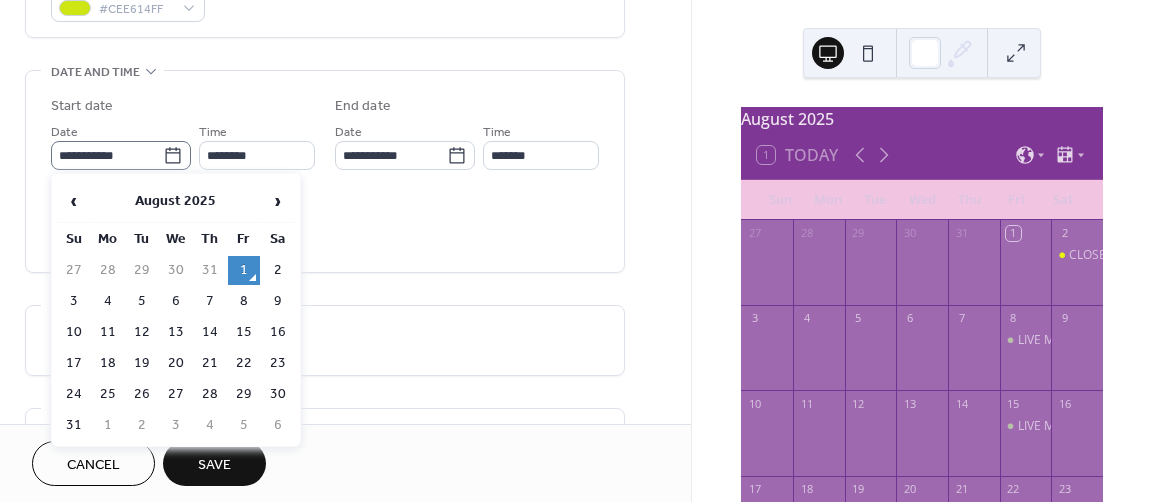 click 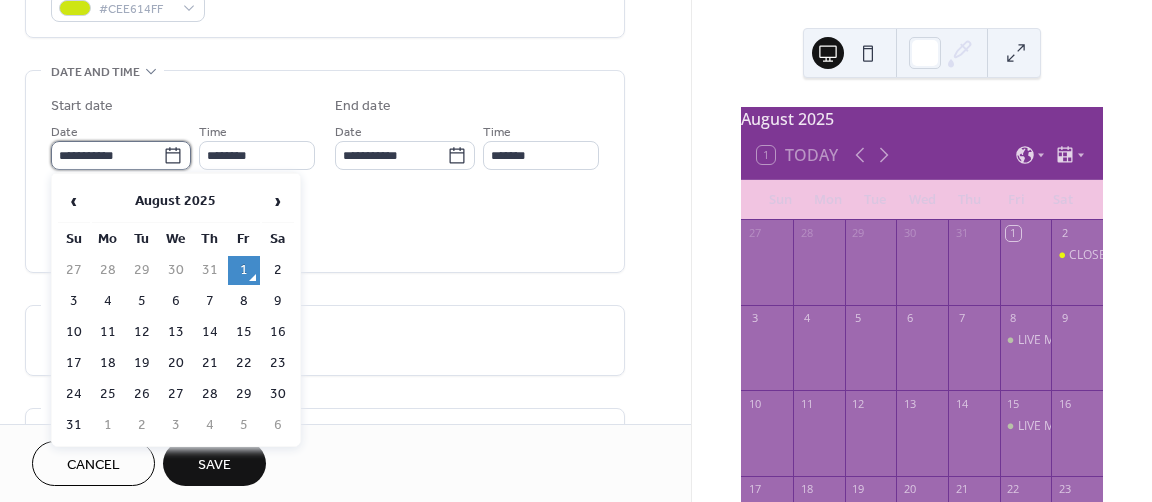 click on "**********" at bounding box center [107, 155] 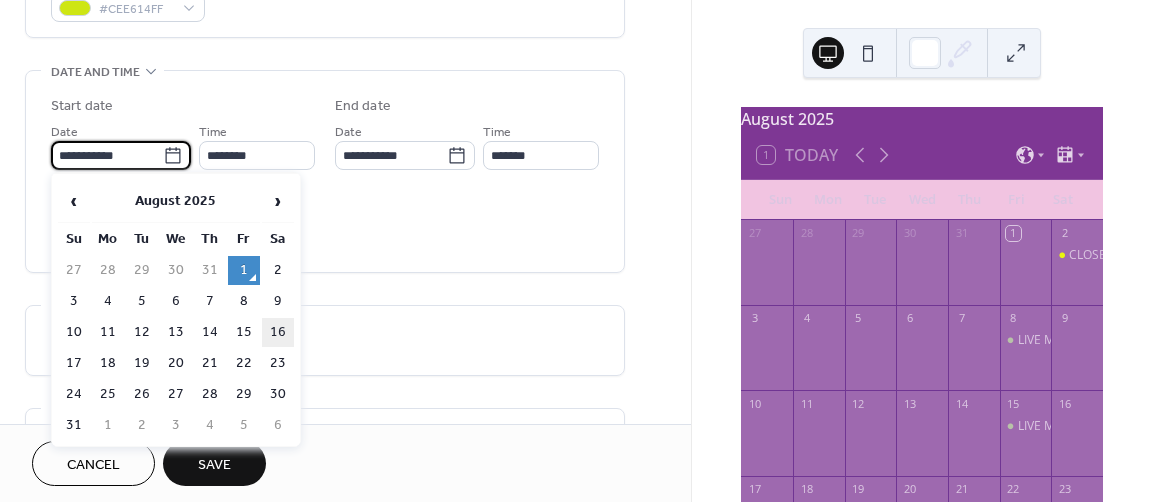 click on "16" at bounding box center [278, 332] 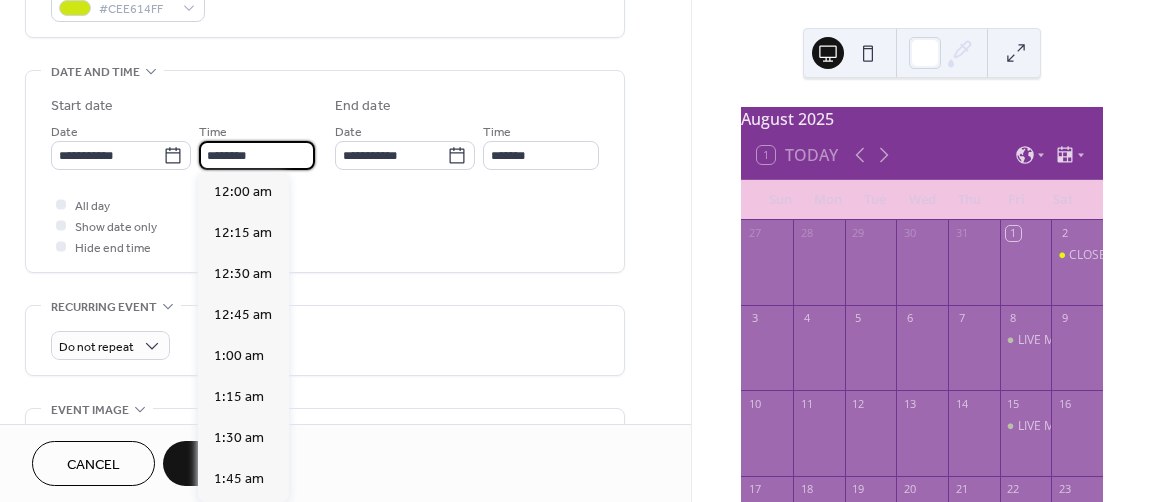 click on "********" at bounding box center [257, 155] 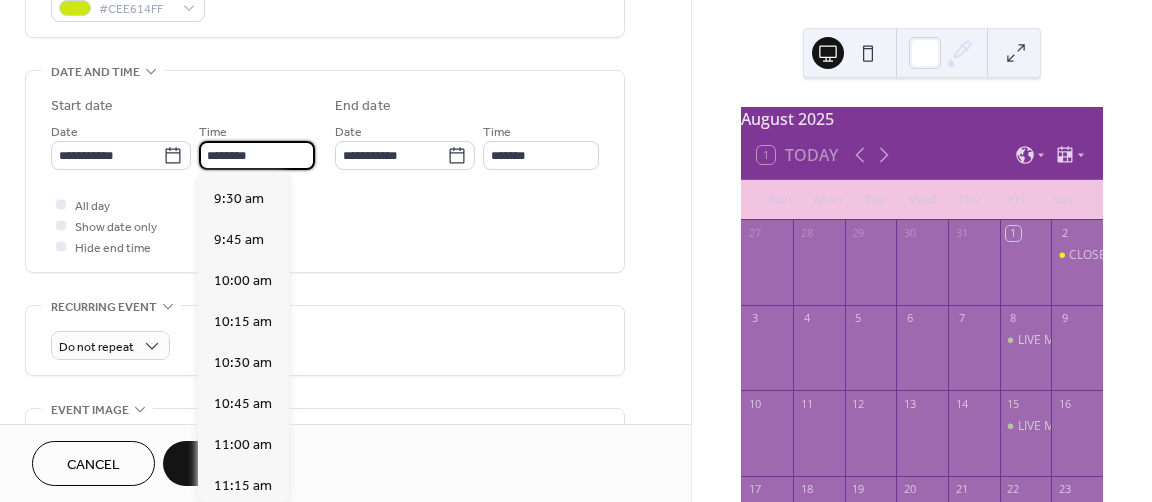scroll, scrollTop: 1552, scrollLeft: 0, axis: vertical 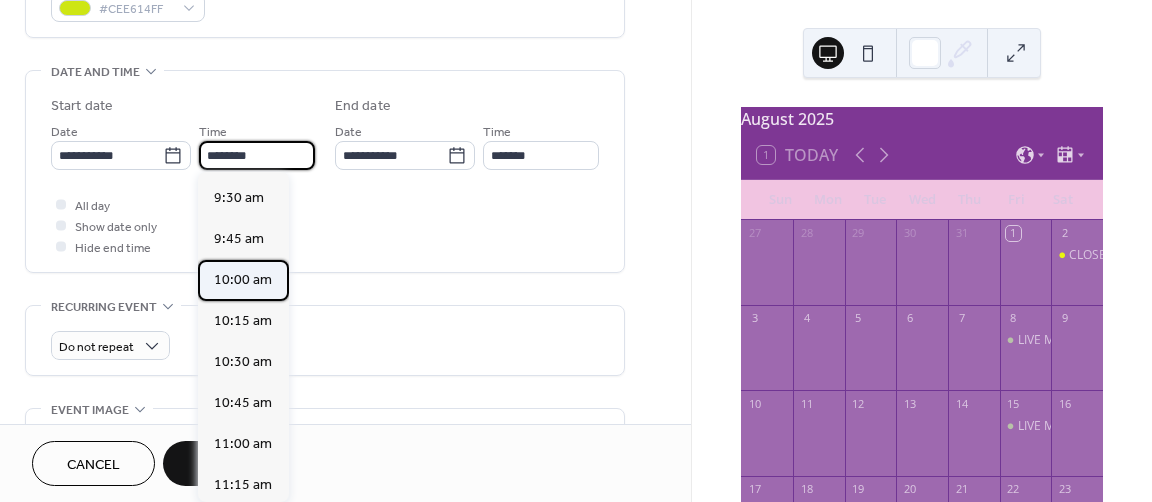 click on "10:00 am" at bounding box center (243, 280) 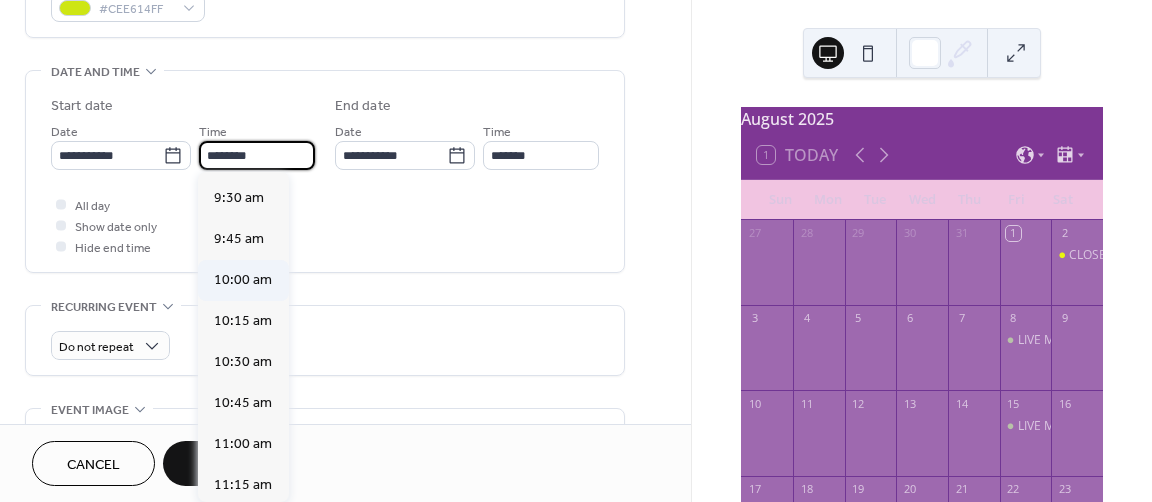 type on "********" 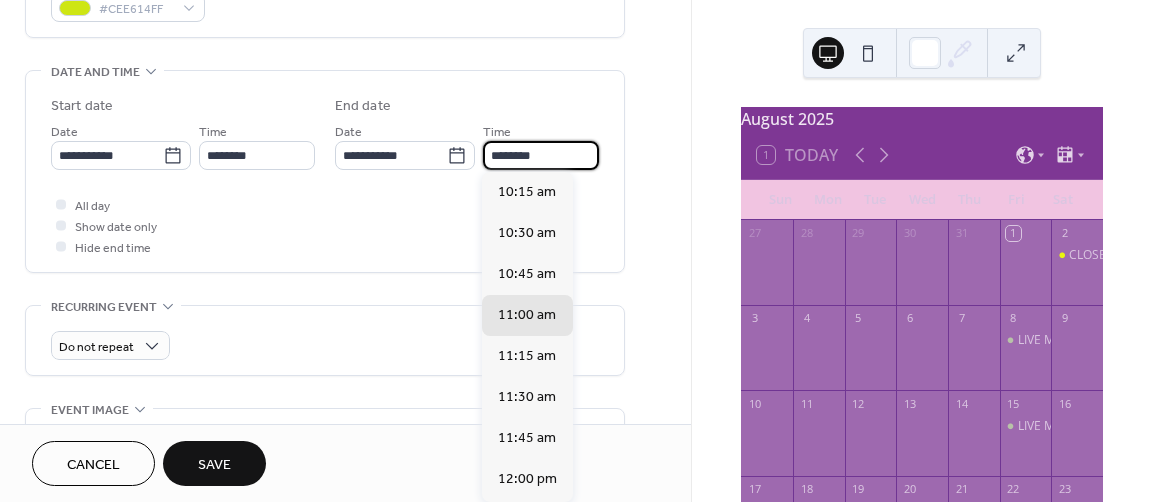 click on "********" at bounding box center (541, 155) 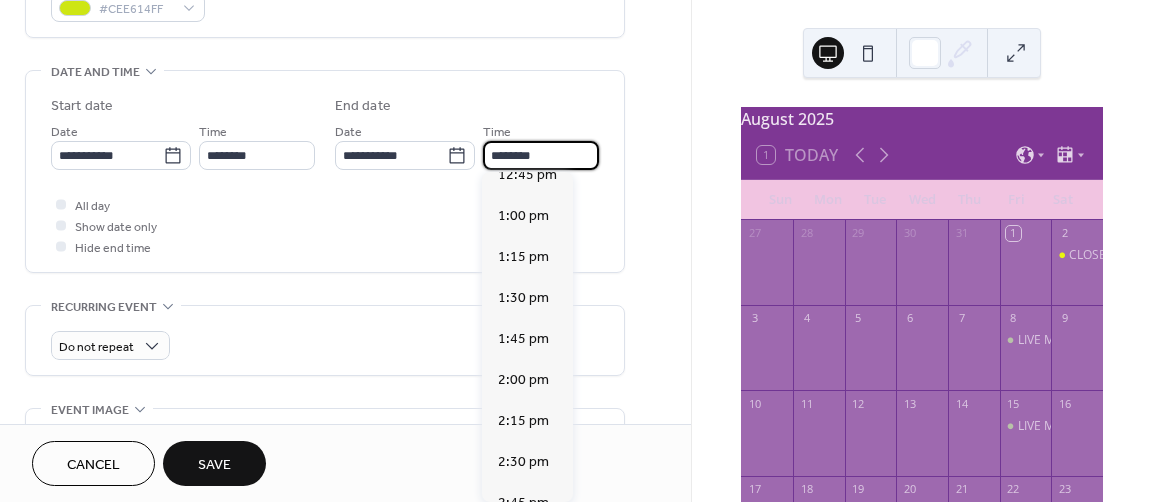 scroll, scrollTop: 447, scrollLeft: 0, axis: vertical 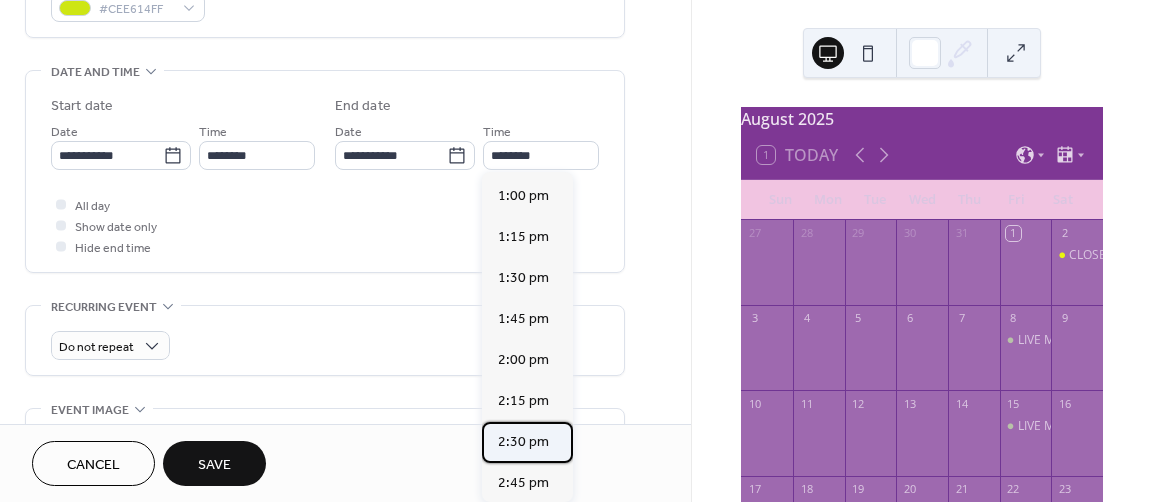click on "2:30 pm" at bounding box center [523, 442] 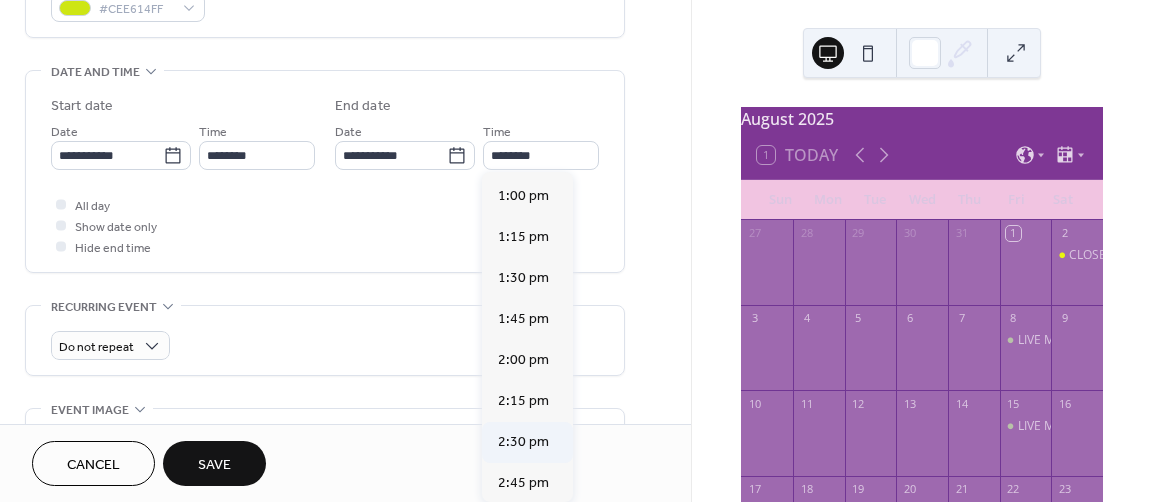 type on "*******" 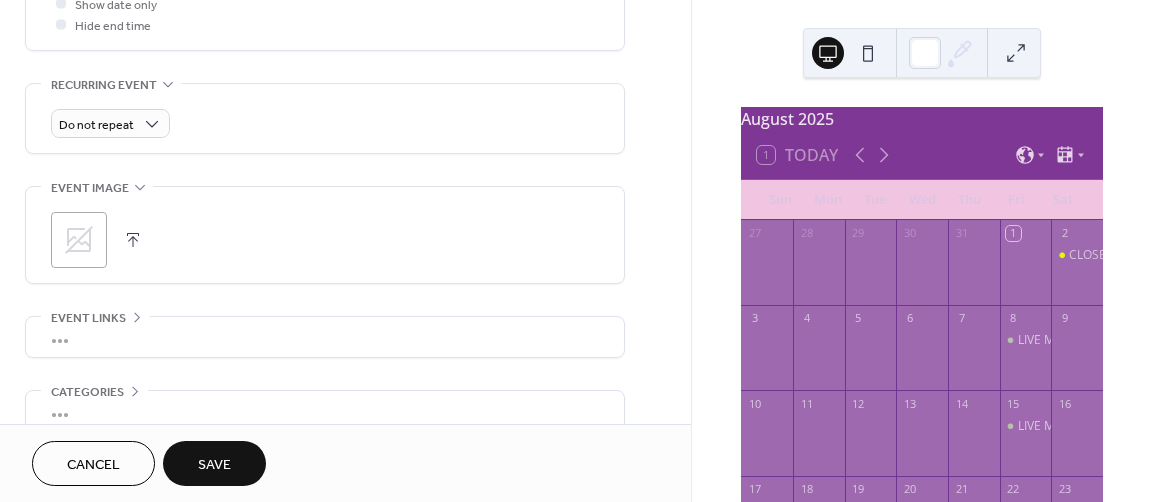 scroll, scrollTop: 965, scrollLeft: 0, axis: vertical 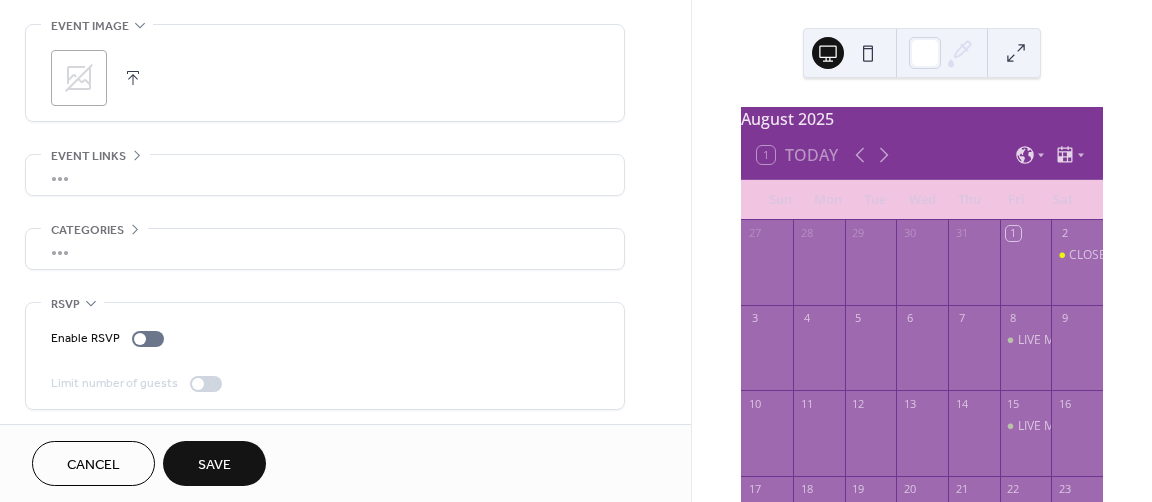 click on "Save" at bounding box center [214, 465] 